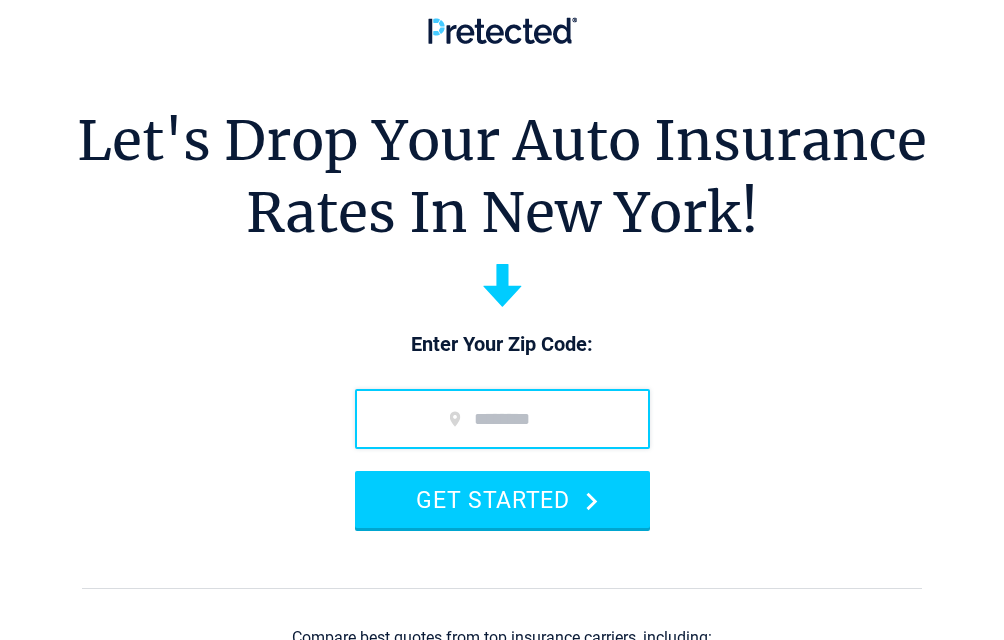 scroll, scrollTop: 0, scrollLeft: 0, axis: both 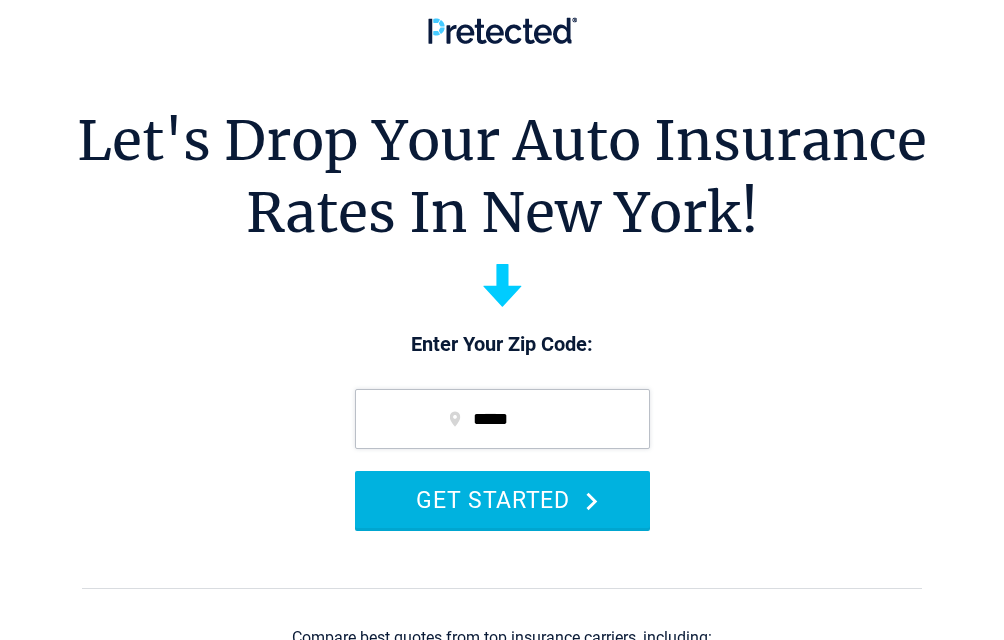 type on "*****" 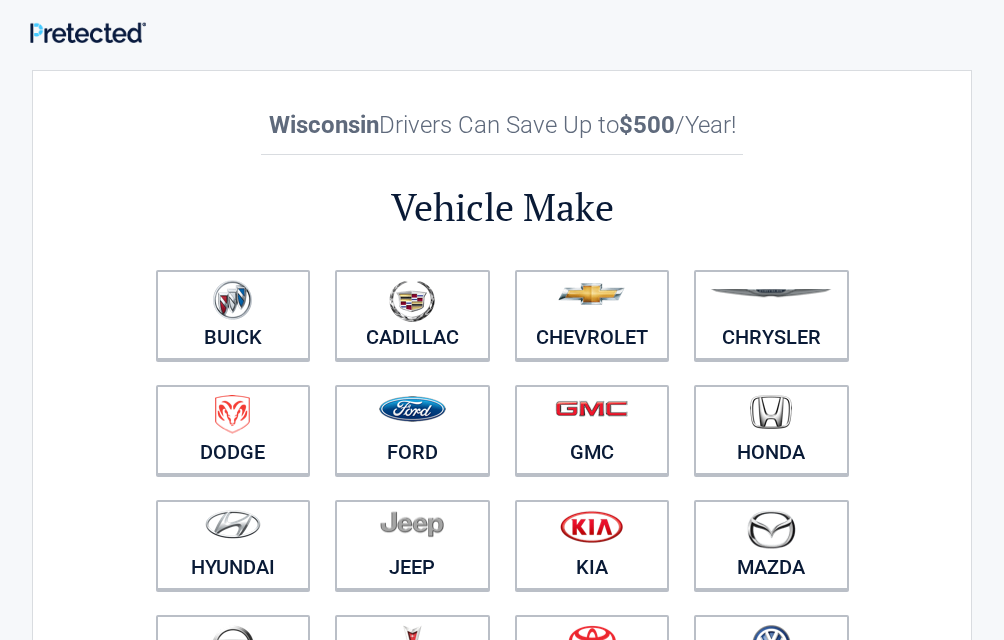 scroll, scrollTop: 0, scrollLeft: 0, axis: both 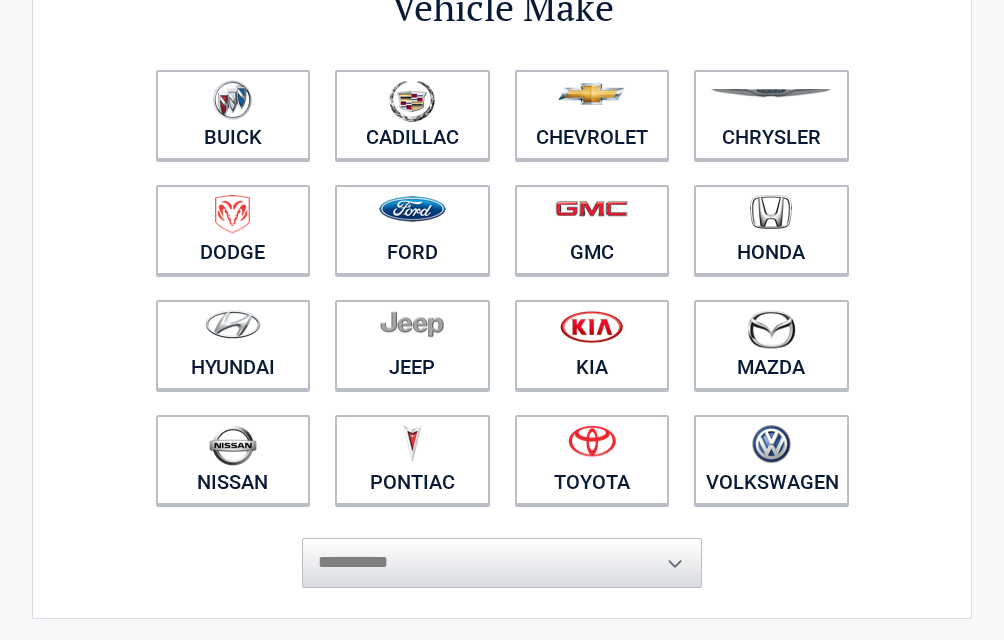 click at bounding box center [592, 447] 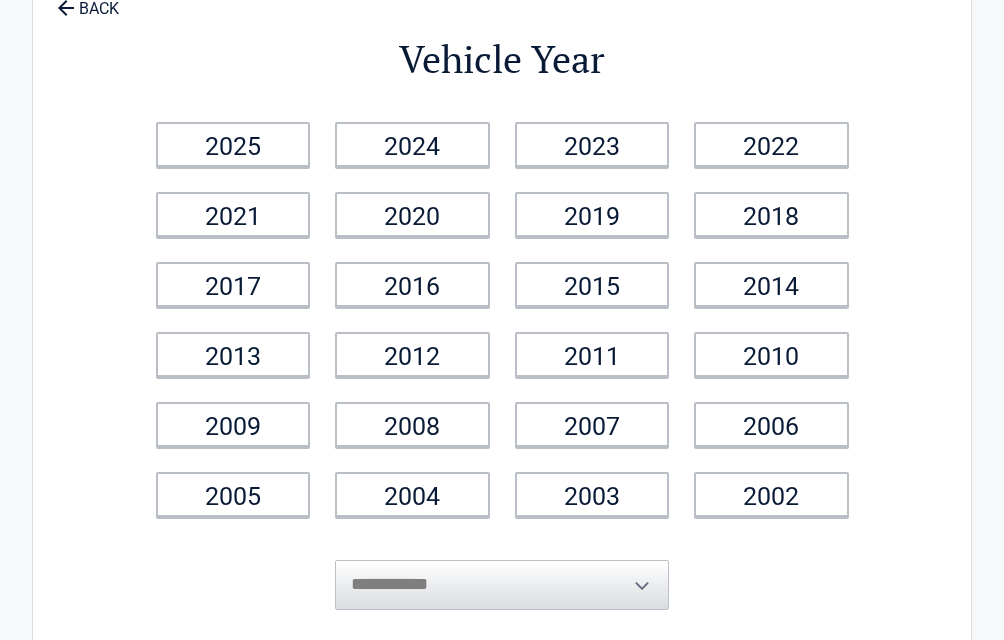 scroll, scrollTop: 0, scrollLeft: 0, axis: both 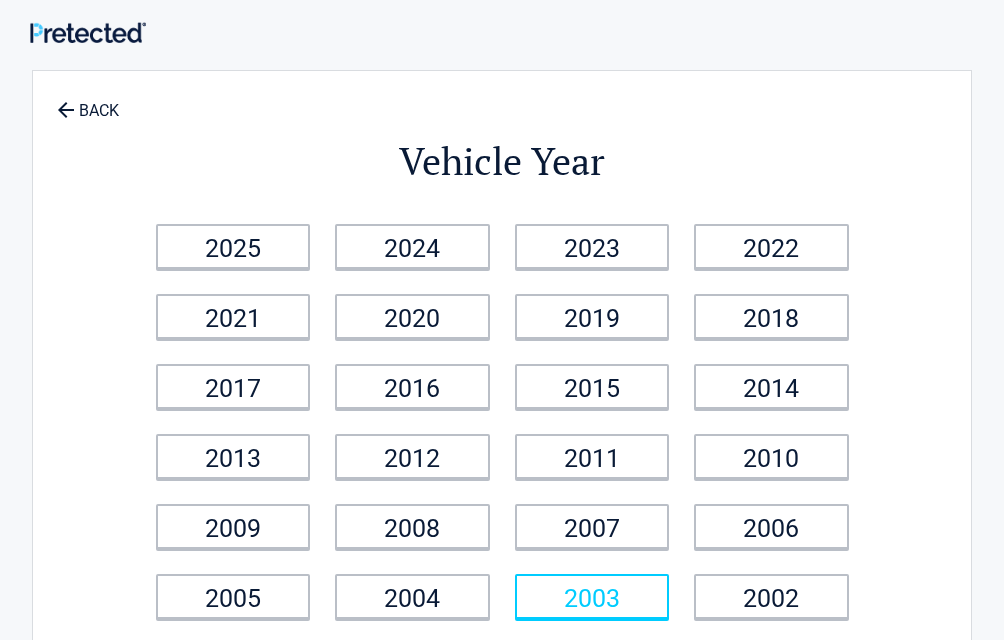 click on "2003" at bounding box center (592, 596) 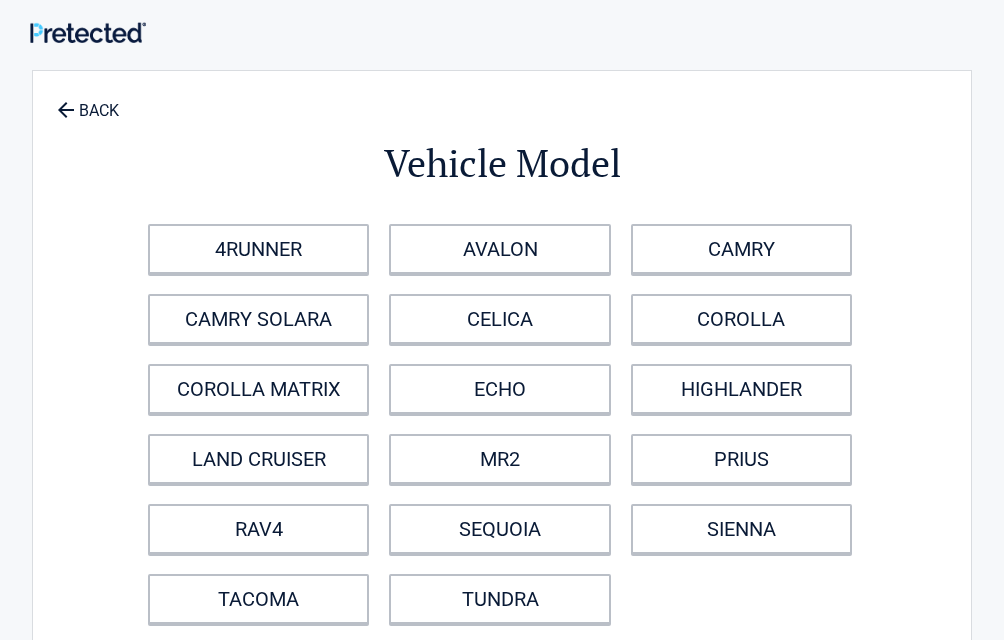 scroll, scrollTop: 100, scrollLeft: 0, axis: vertical 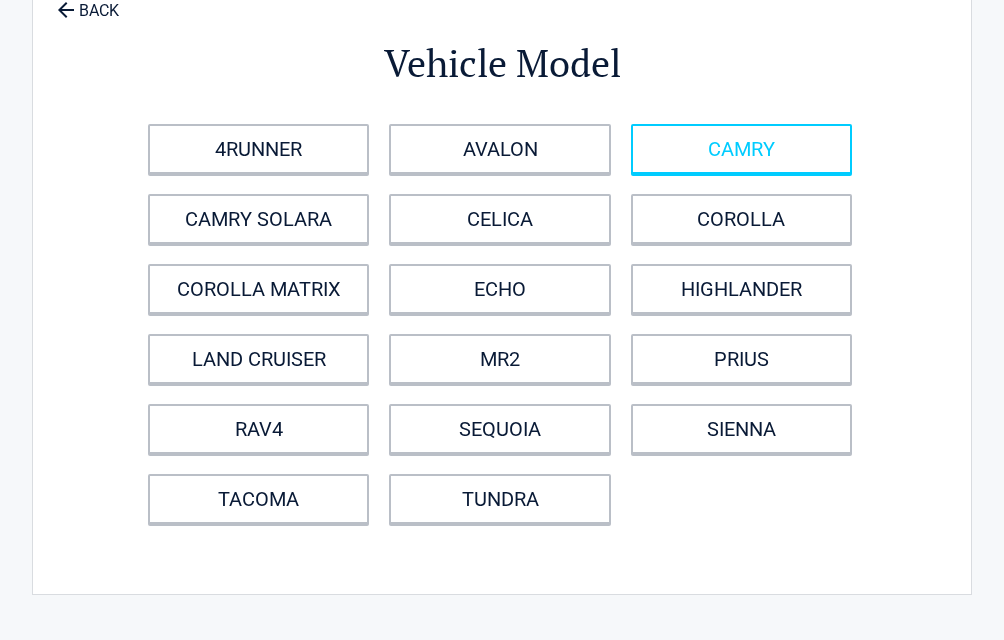 click on "CAMRY" at bounding box center [741, 149] 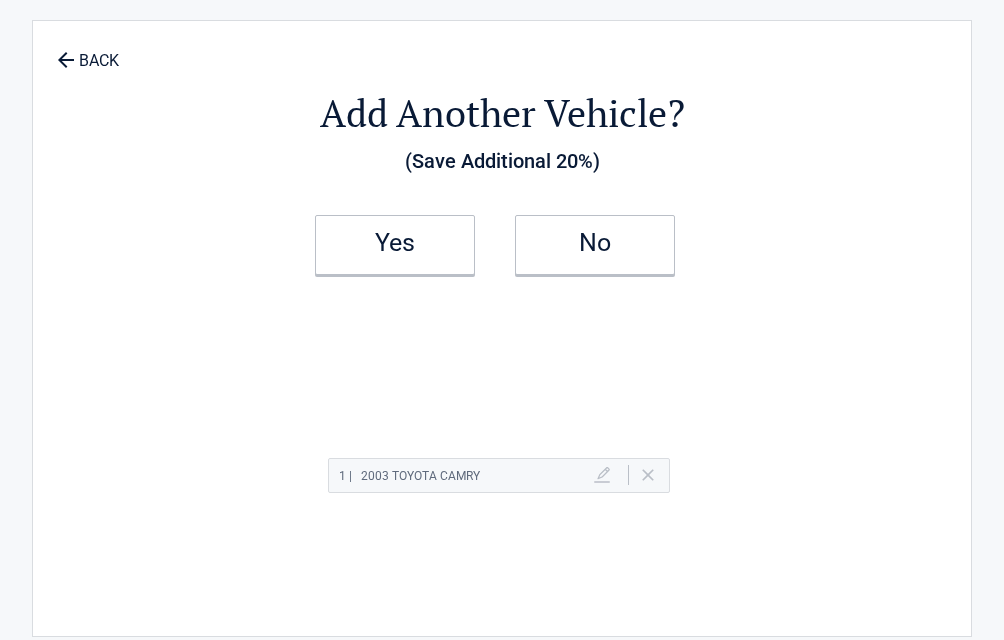 scroll, scrollTop: 0, scrollLeft: 0, axis: both 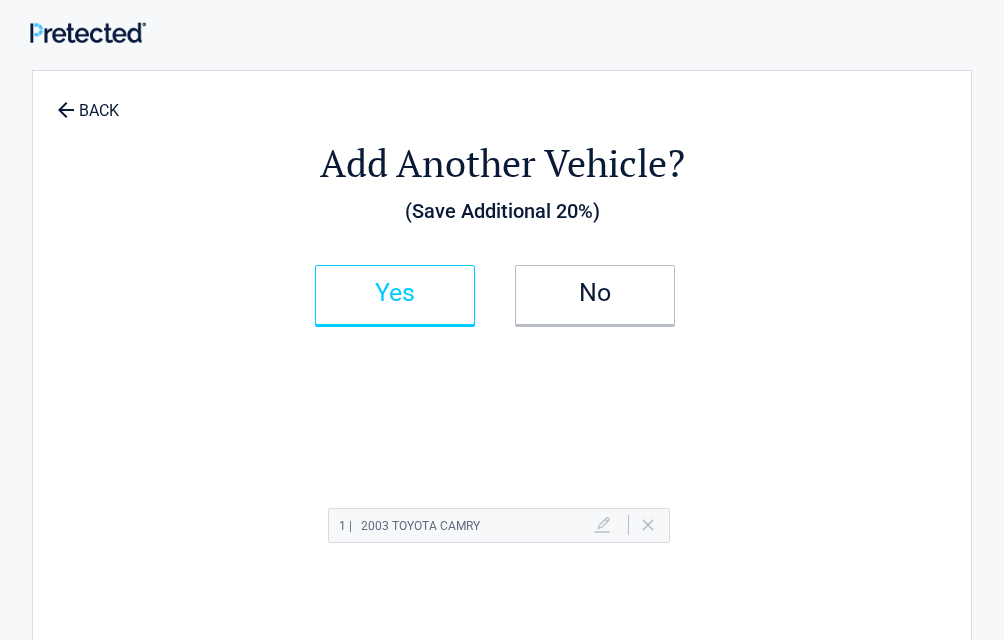 click on "Yes" at bounding box center (395, 293) 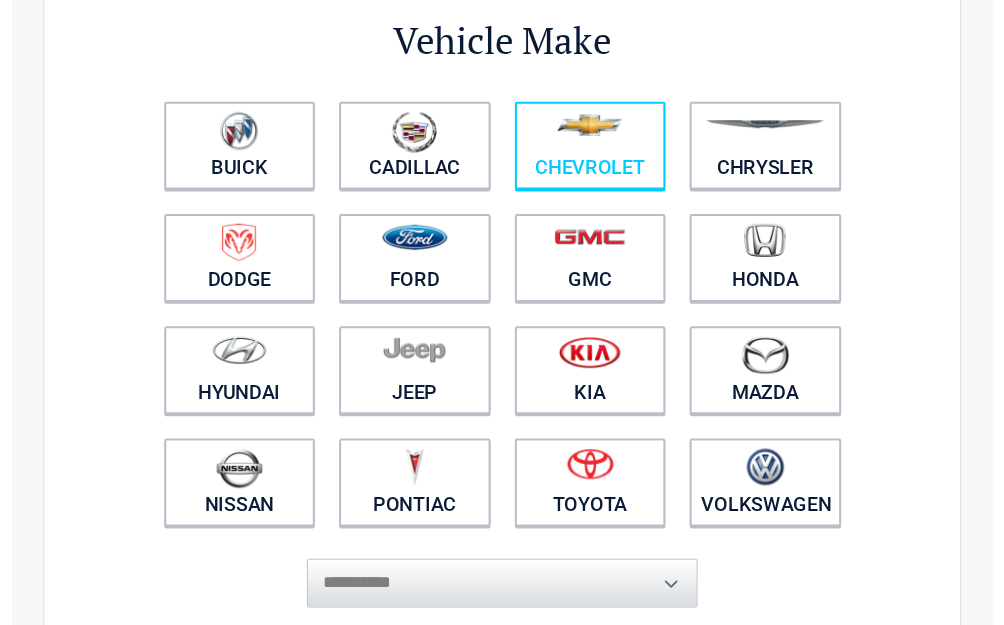 scroll, scrollTop: 300, scrollLeft: 0, axis: vertical 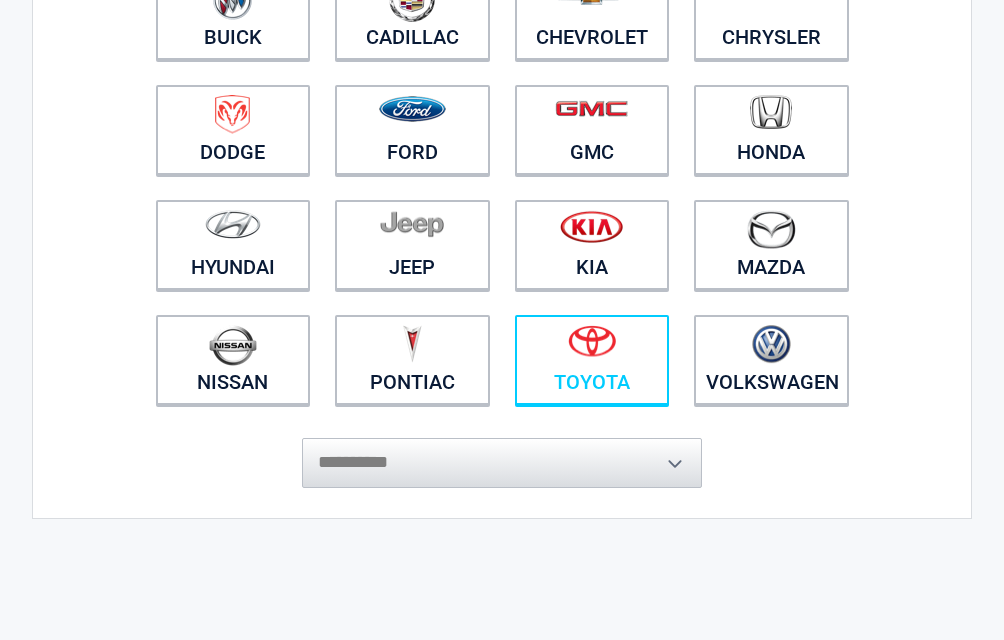 click on "Toyota" at bounding box center (592, 360) 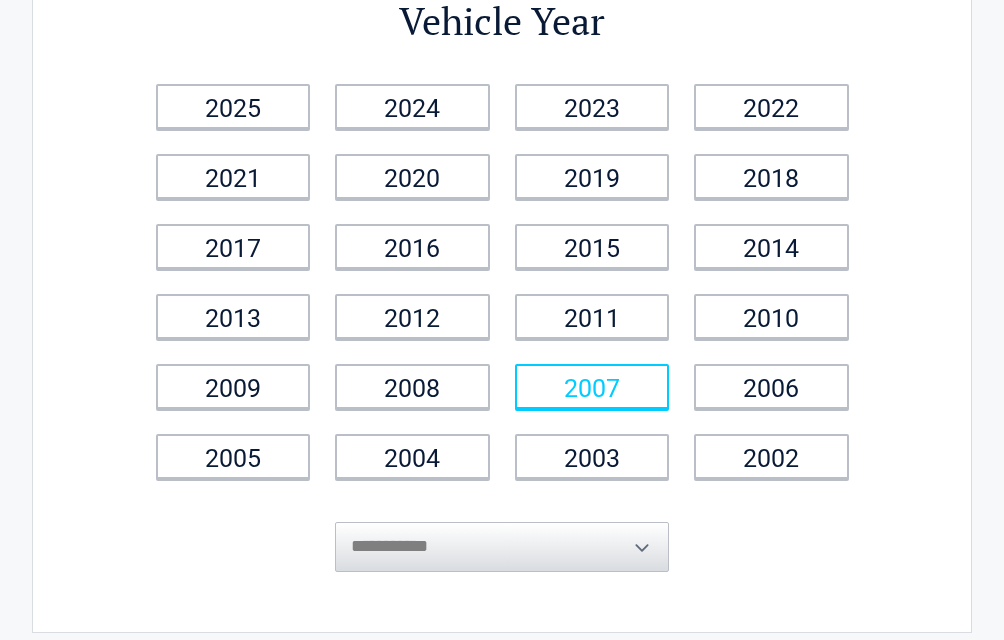 scroll, scrollTop: 0, scrollLeft: 0, axis: both 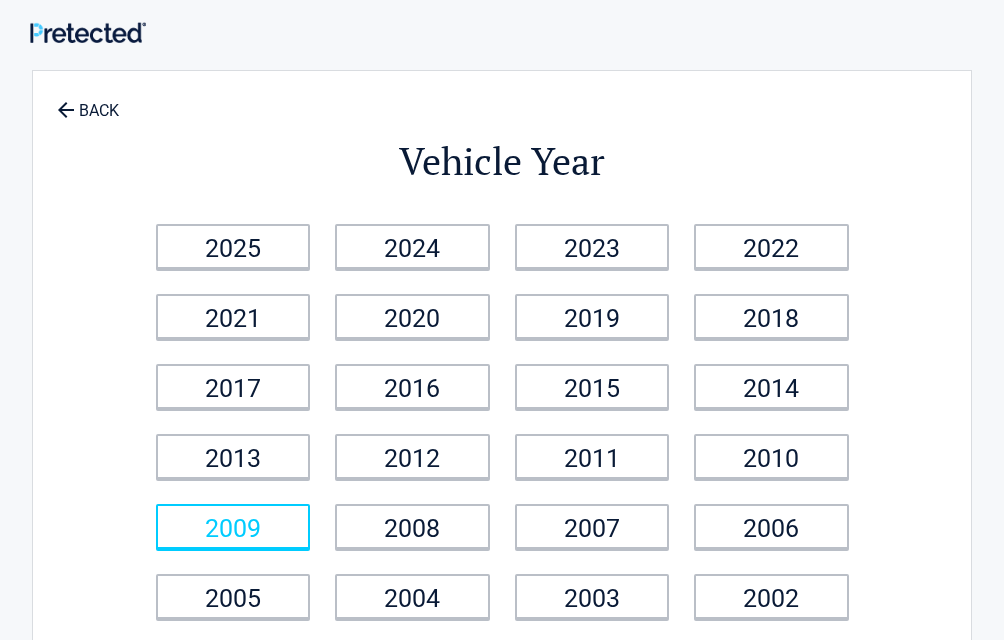 click on "2009" at bounding box center [233, 526] 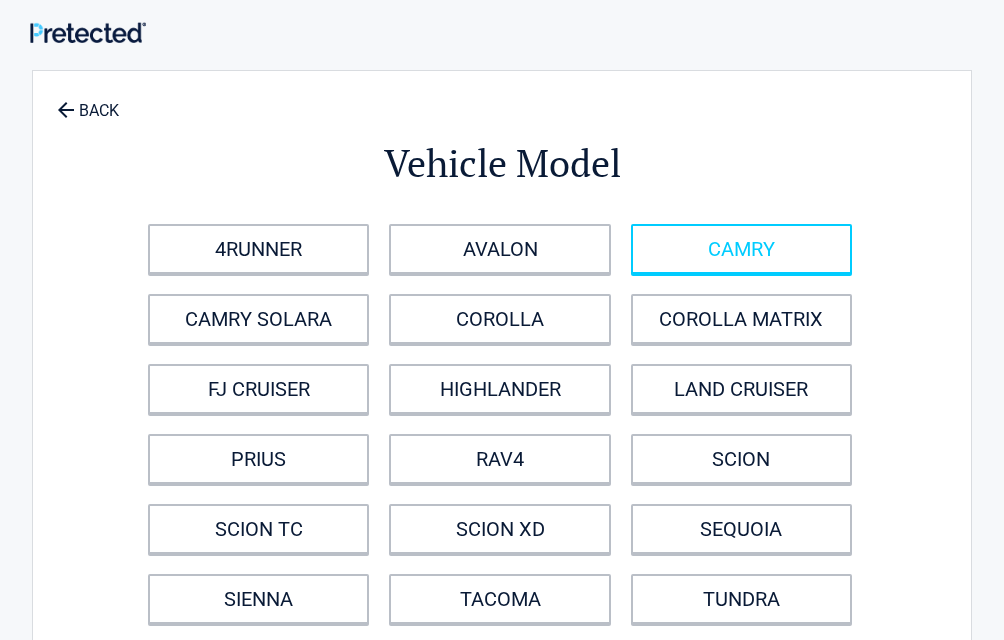 click on "CAMRY" at bounding box center [741, 249] 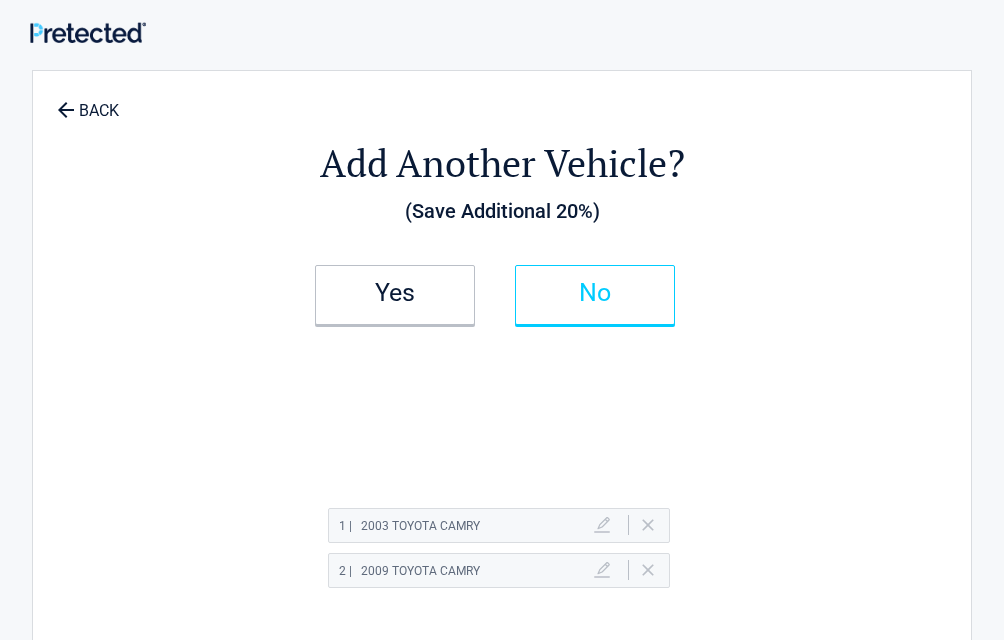 click on "No" at bounding box center (595, 293) 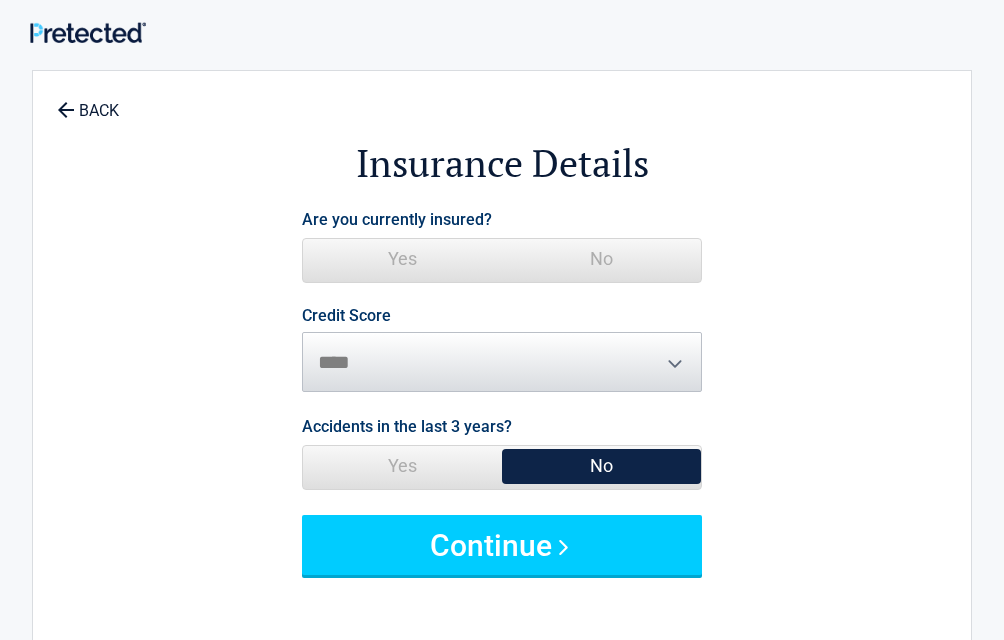 click on "Yes" at bounding box center (402, 259) 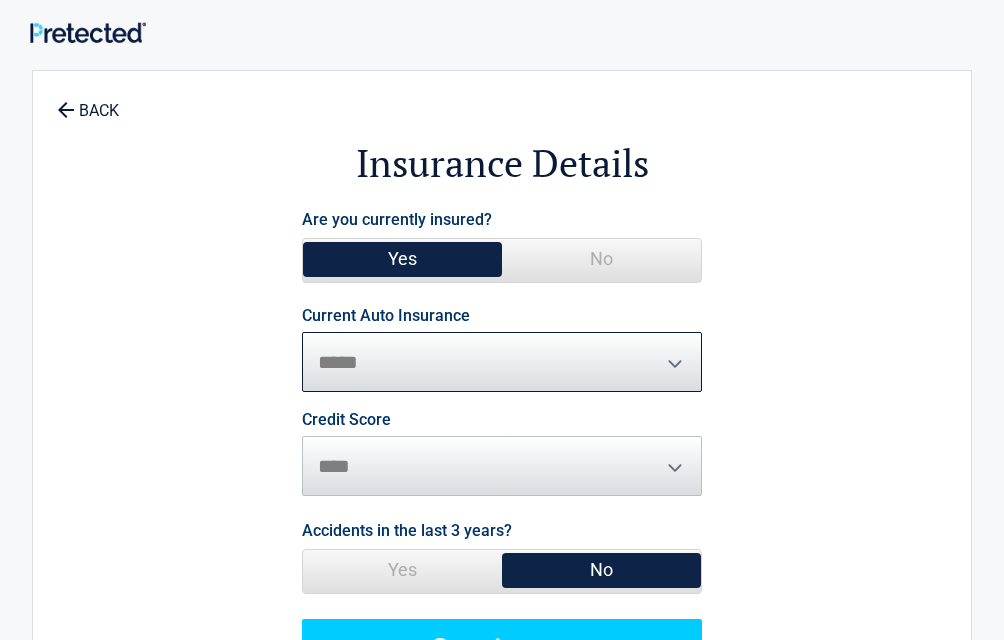 click on "**********" at bounding box center (502, 362) 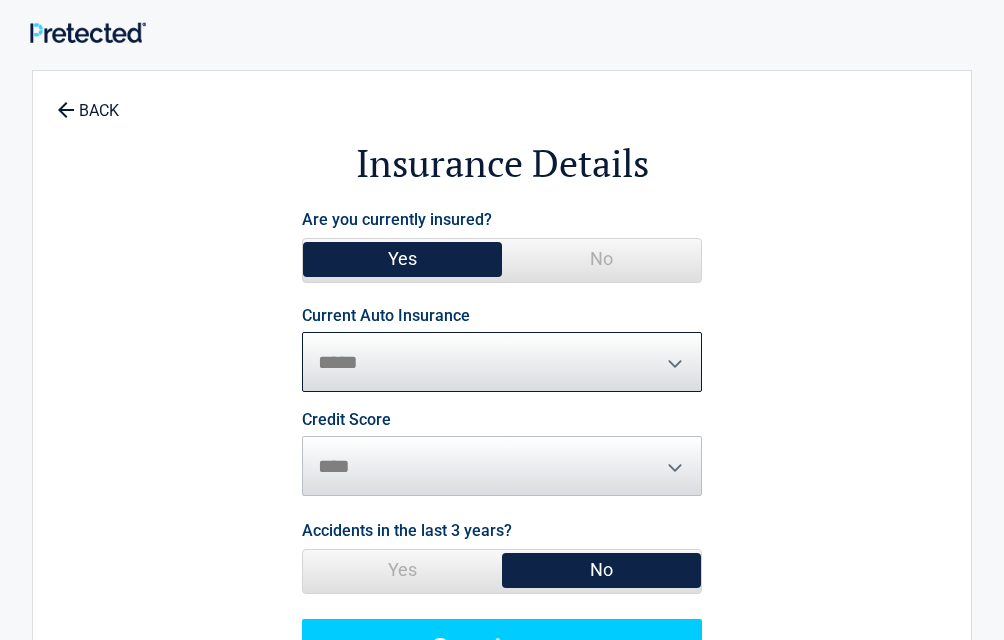 select on "**********" 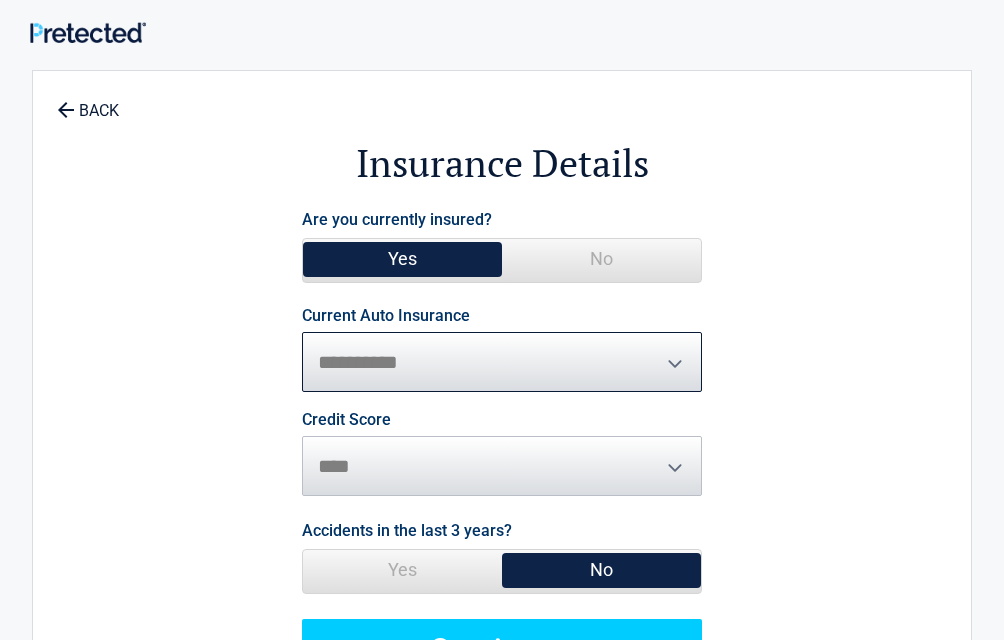 click on "**********" at bounding box center (502, 362) 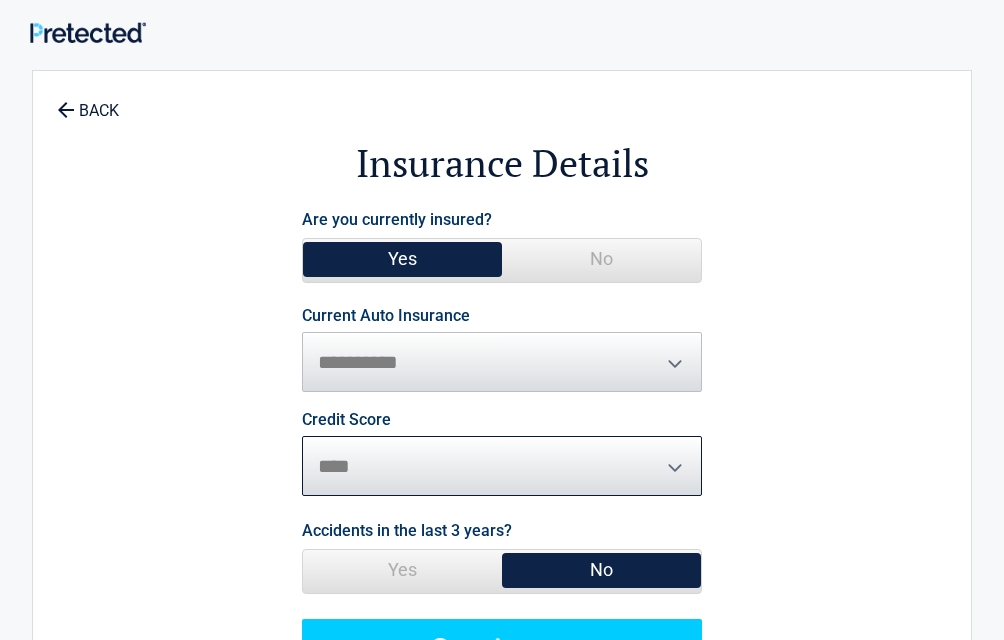 click on "*********
****
*******
****" at bounding box center (502, 466) 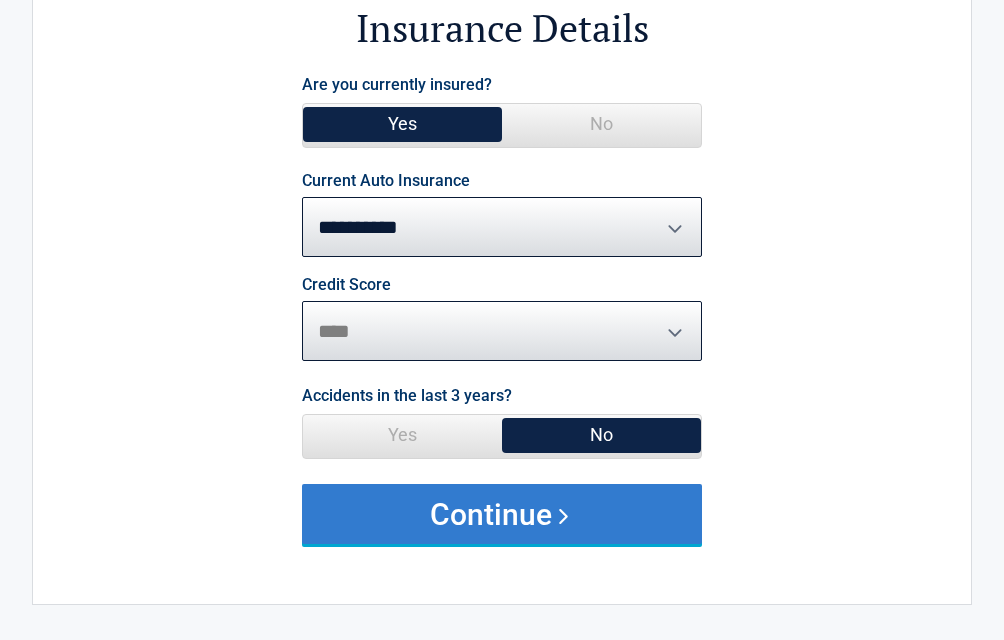 scroll, scrollTop: 100, scrollLeft: 0, axis: vertical 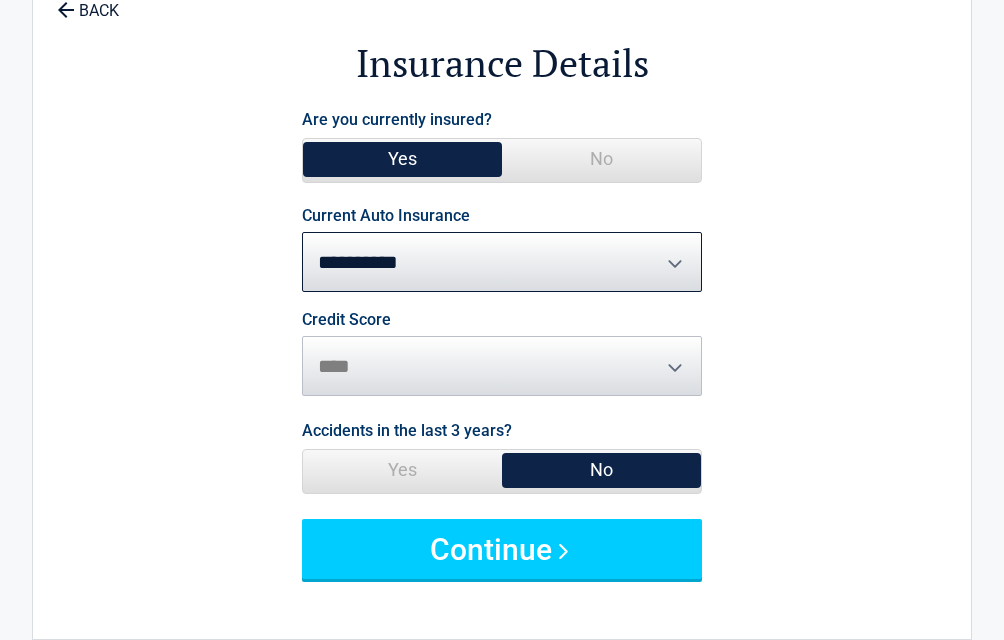 click on "No" at bounding box center [601, 470] 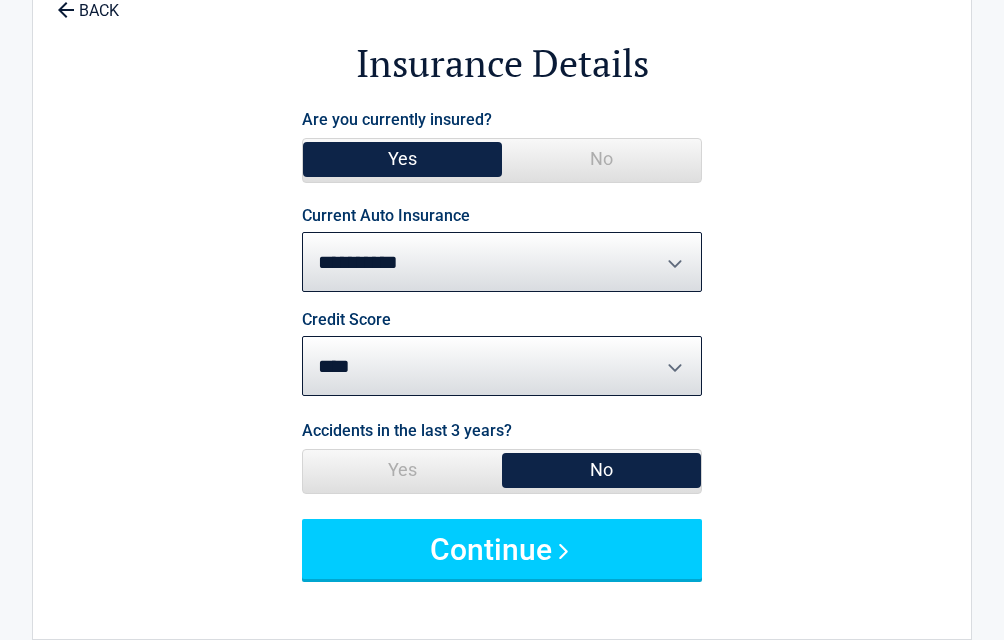 click on "*********
****
*******
****" at bounding box center (502, 366) 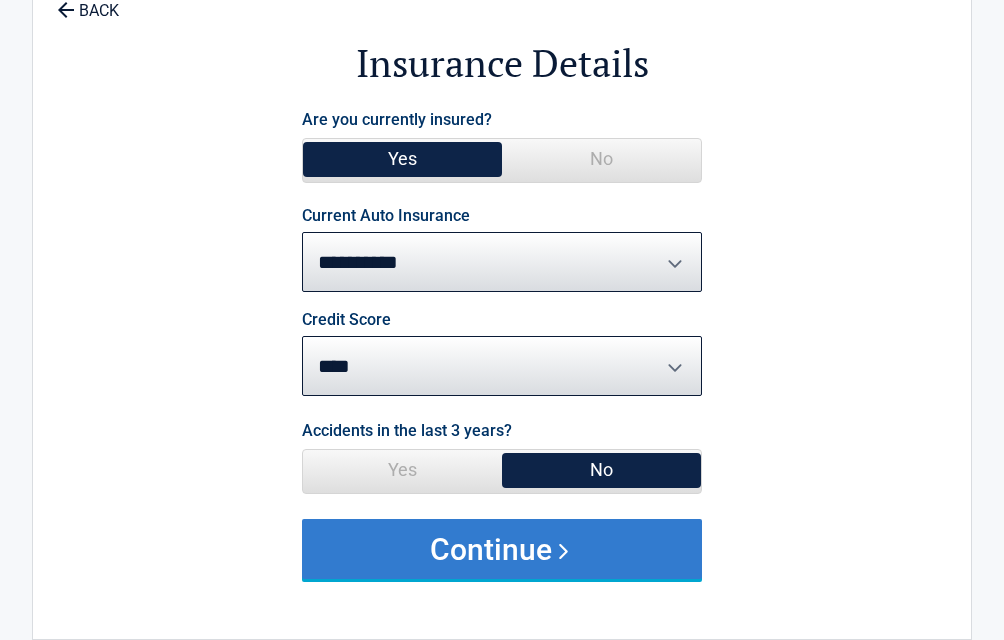 click on "Continue" at bounding box center [502, 549] 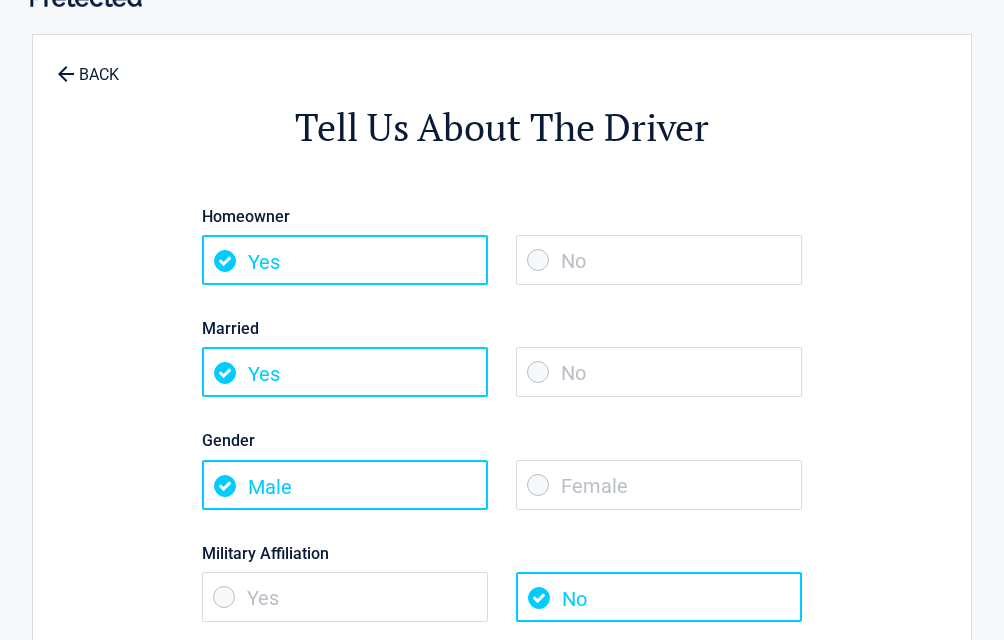 scroll, scrollTop: 100, scrollLeft: 0, axis: vertical 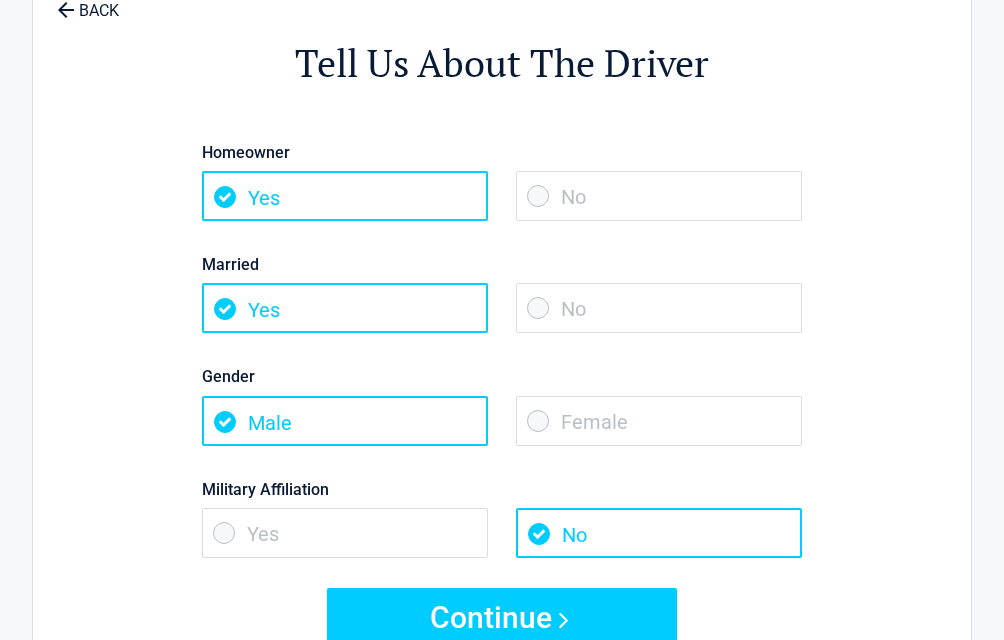click on "No" at bounding box center (659, 196) 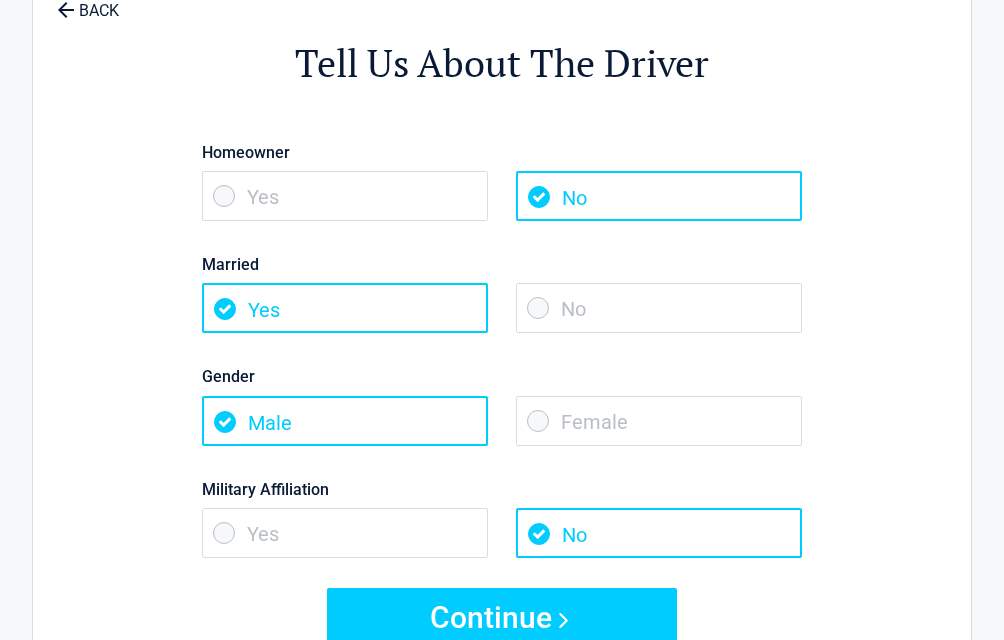 click on "No" at bounding box center [659, 308] 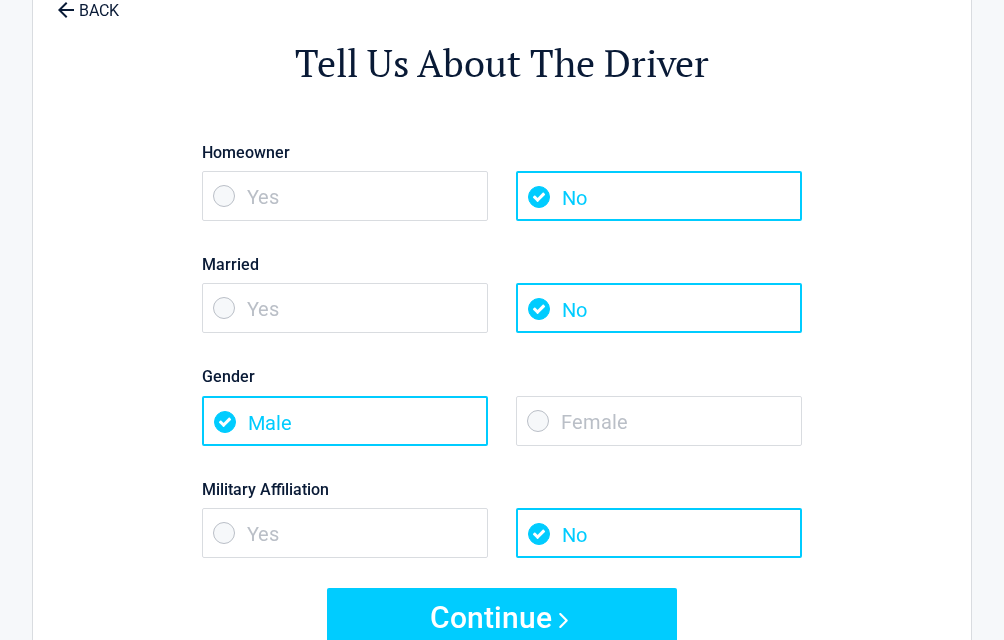 click on "Female" at bounding box center (659, 421) 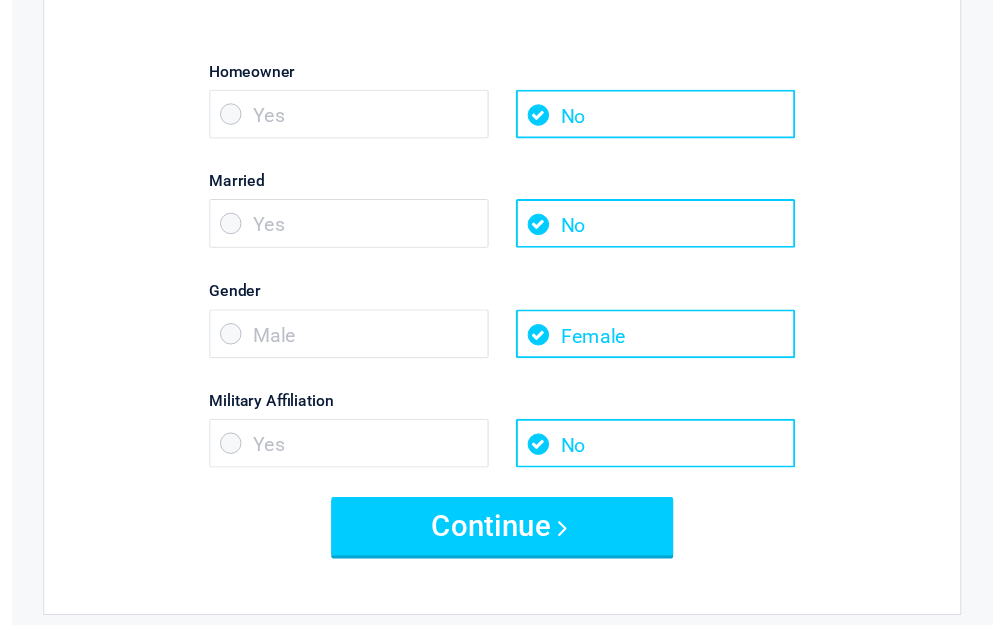 scroll, scrollTop: 300, scrollLeft: 0, axis: vertical 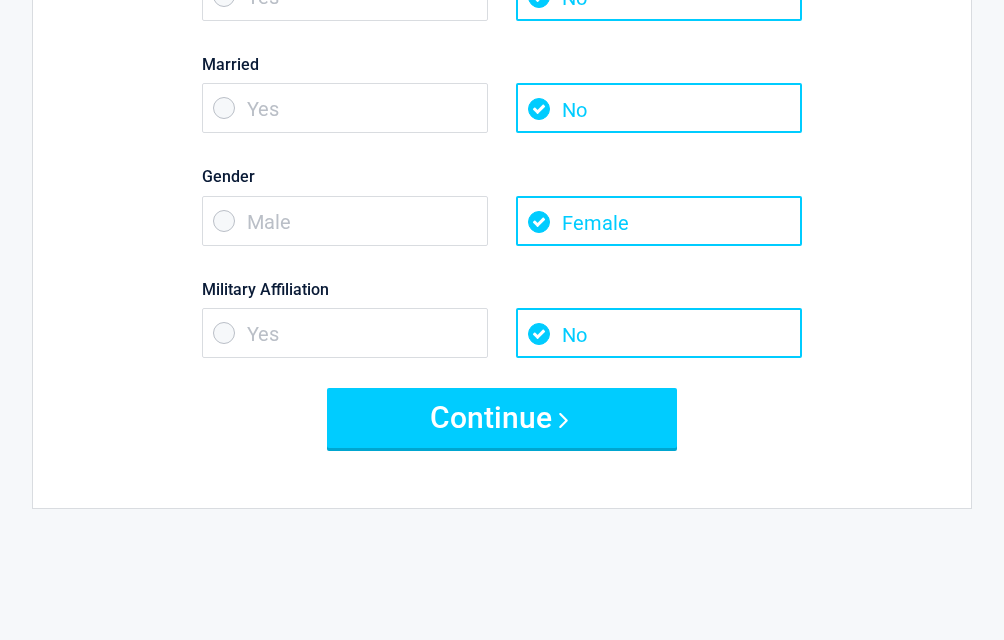click on "No" at bounding box center (659, 333) 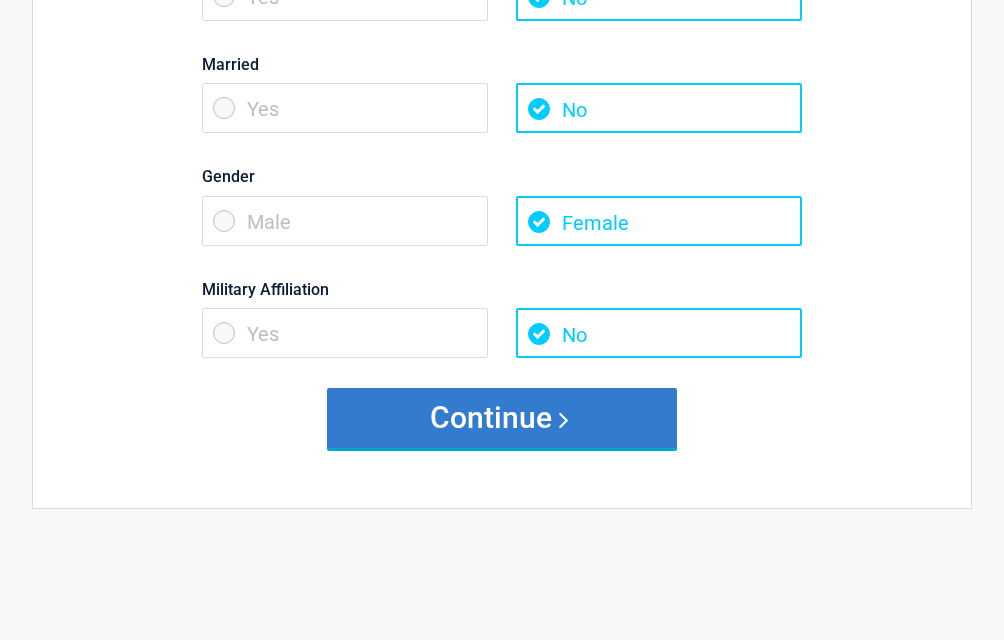 click on "Continue" at bounding box center (502, 418) 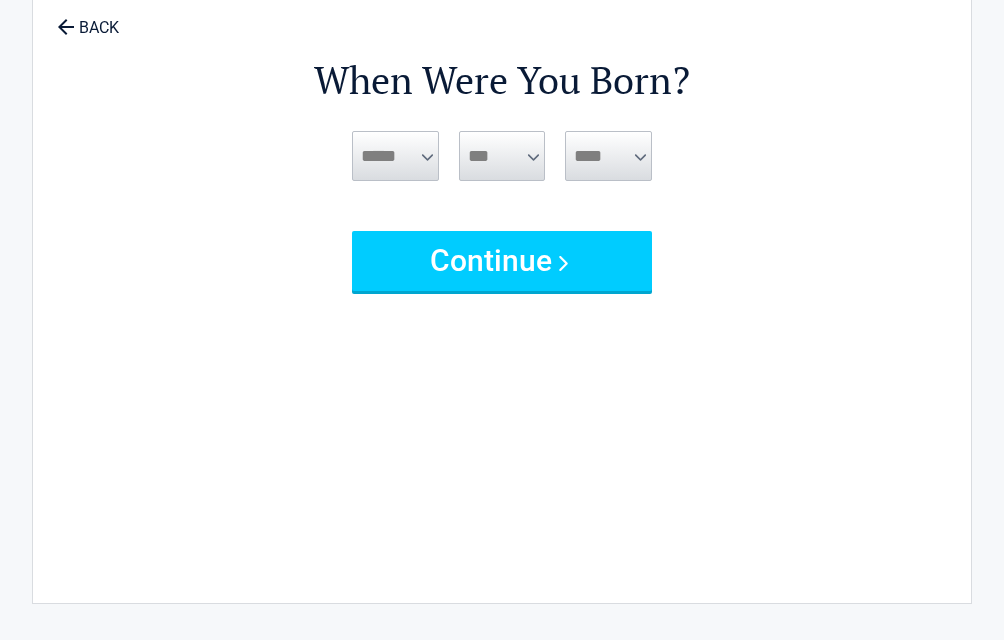 scroll, scrollTop: 0, scrollLeft: 0, axis: both 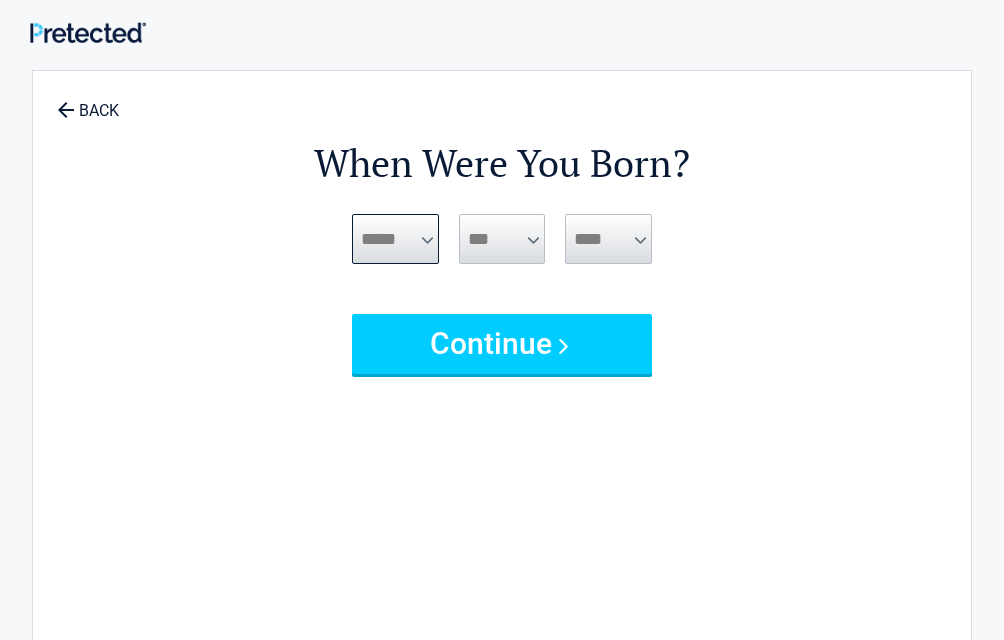 click on "*****
***
***
***
***
***
***
***
***
***
***
***
***" at bounding box center [395, 239] 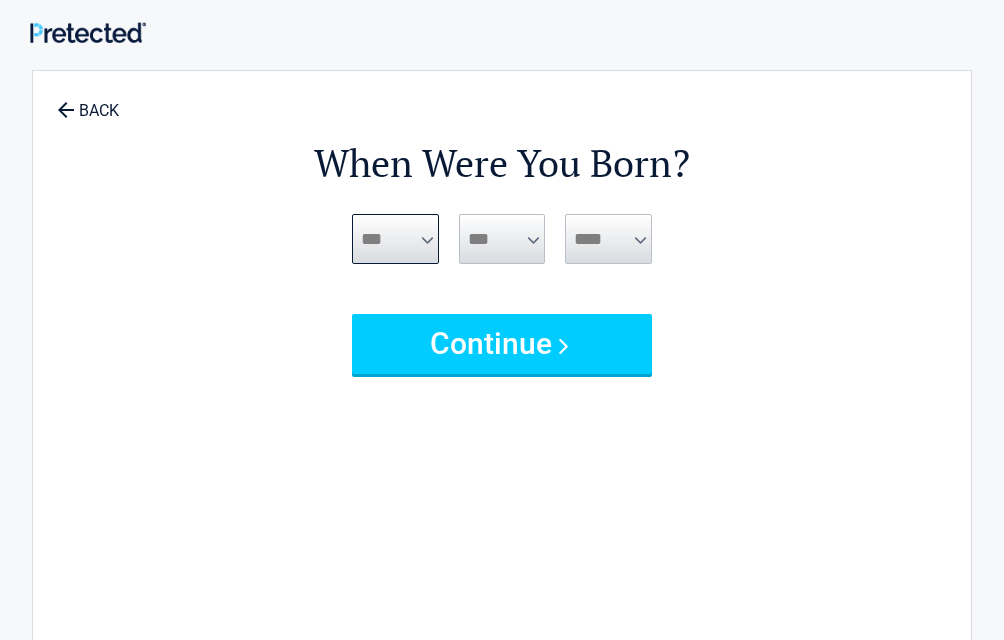 click on "*****
***
***
***
***
***
***
***
***
***
***
***
***" at bounding box center (395, 239) 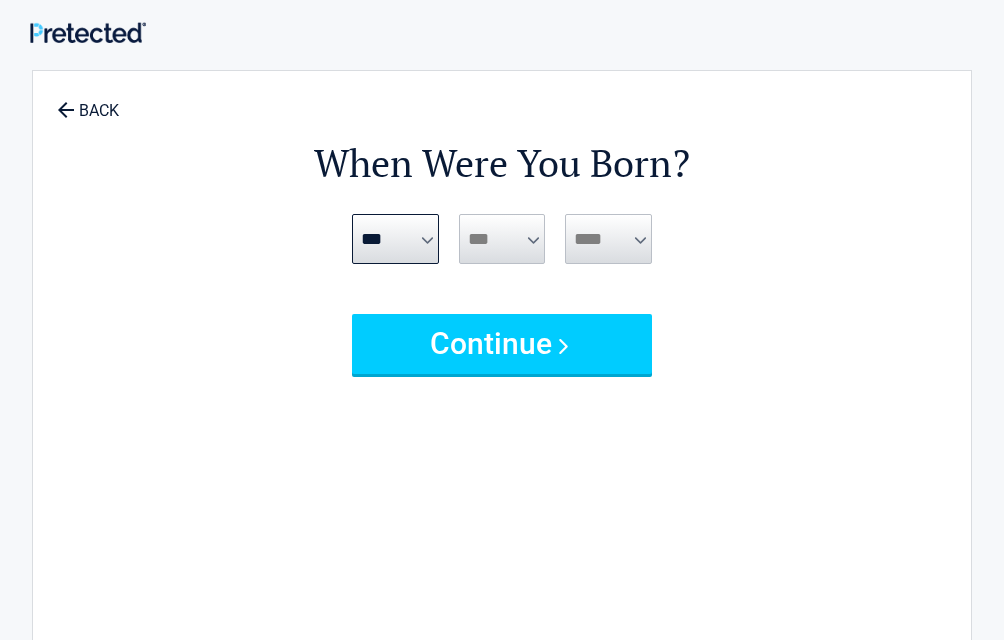 click on "*** * * * * * * * * * ** ** ** ** ** ** ** ** ** ** ** ** ** ** ** ** ** ** ** ** ** **" at bounding box center (502, 239) 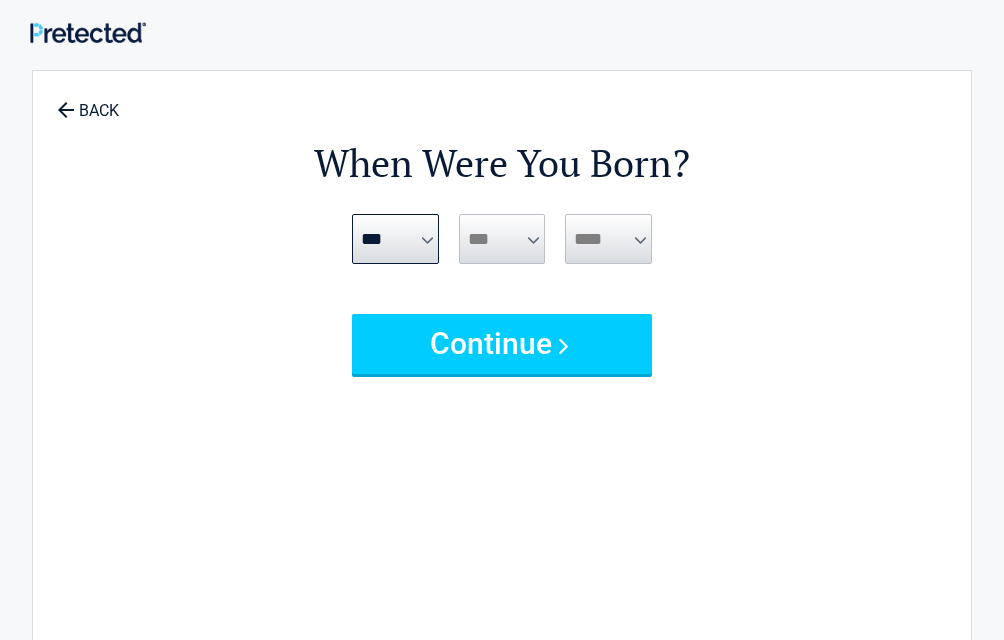 click on "*** * * * * * * * * * ** ** ** ** ** ** ** ** ** ** ** ** ** ** ** ** ** ** ** ** ** **" at bounding box center [502, 239] 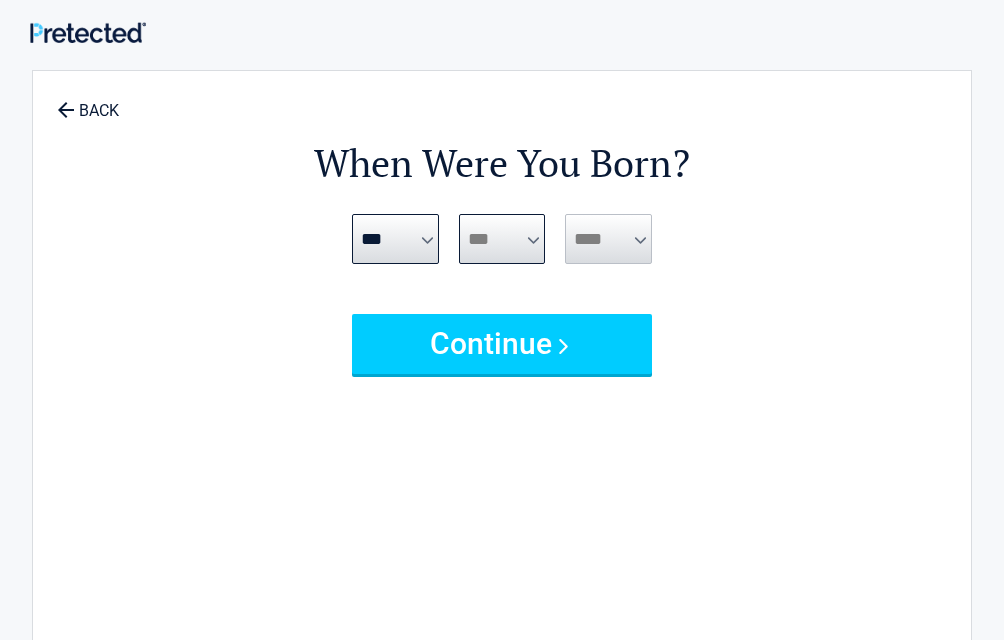 click on "*** * * * * * * * * * ** ** ** ** ** ** ** ** ** ** ** ** ** ** ** ** ** ** ** ** ** **" at bounding box center [502, 239] 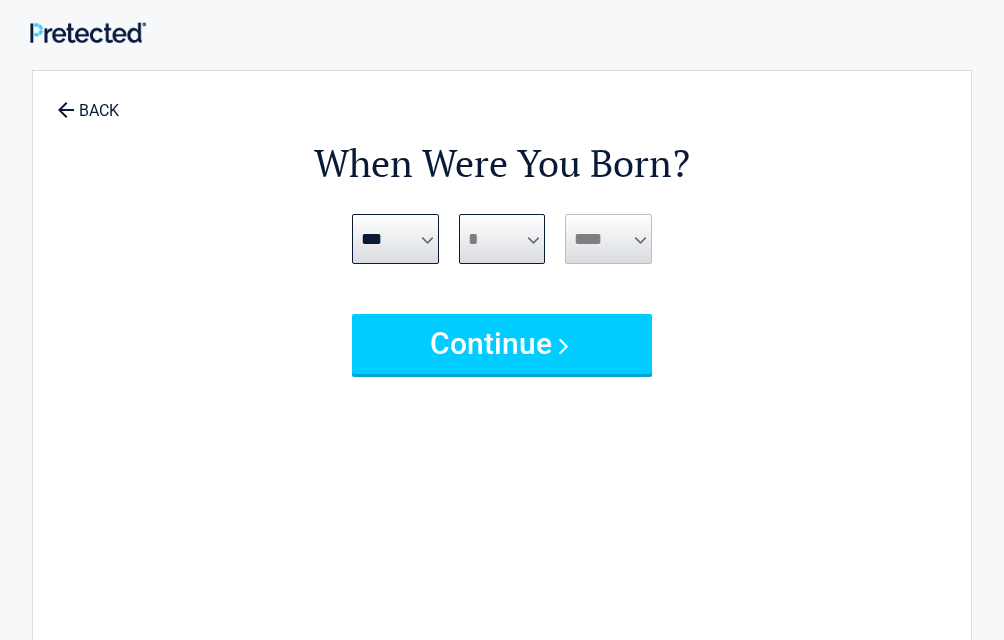 click on "*** * * * * * * * * * ** ** ** ** ** ** ** ** ** ** ** ** ** ** ** ** ** ** ** ** ** **" at bounding box center (502, 239) 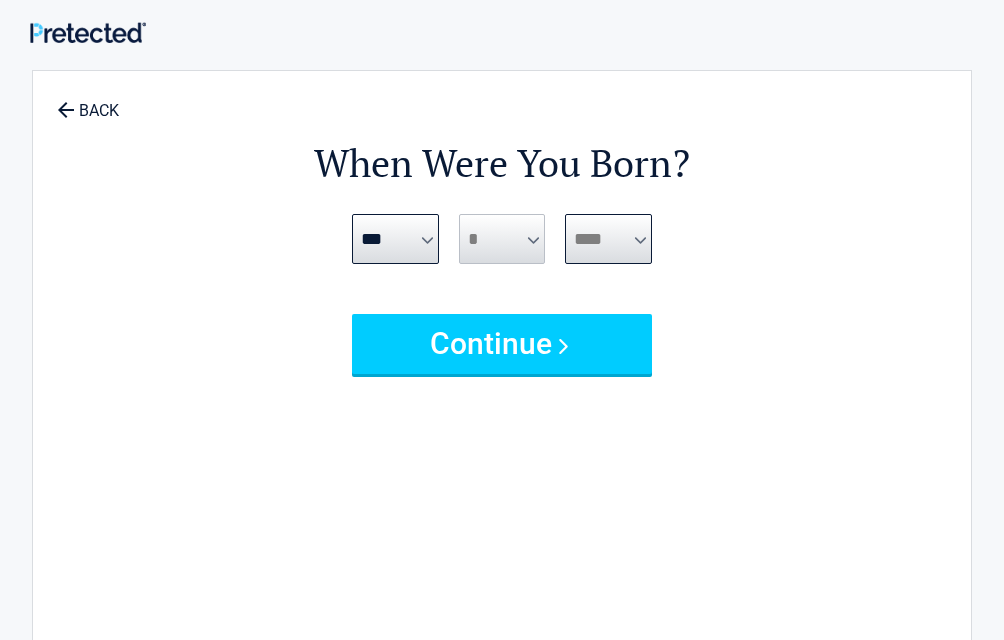 click on "****
****
****
****
****
****
****
****
****
****
****
****
****
****
****
****
****
****
****
****
****
****
****
****
****
****
****
****
****
****
****
****
****
****
****
****
****
****
****
****
****
****
****
****
****
****
****
****
****
****
****
****
****
****
****
****
****
****
****
****
****
****
****
****" at bounding box center (608, 239) 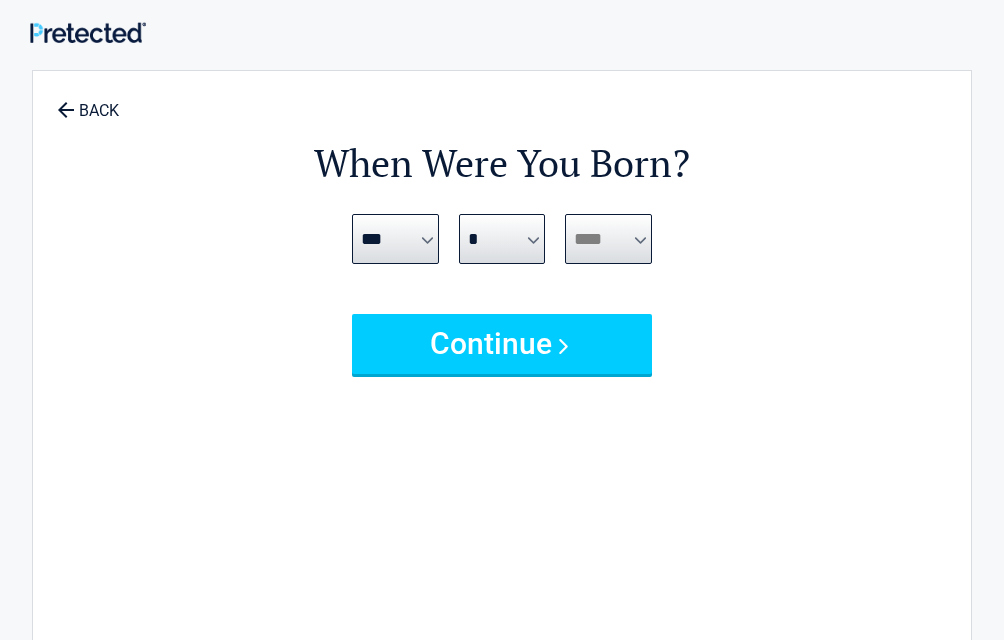 select on "****" 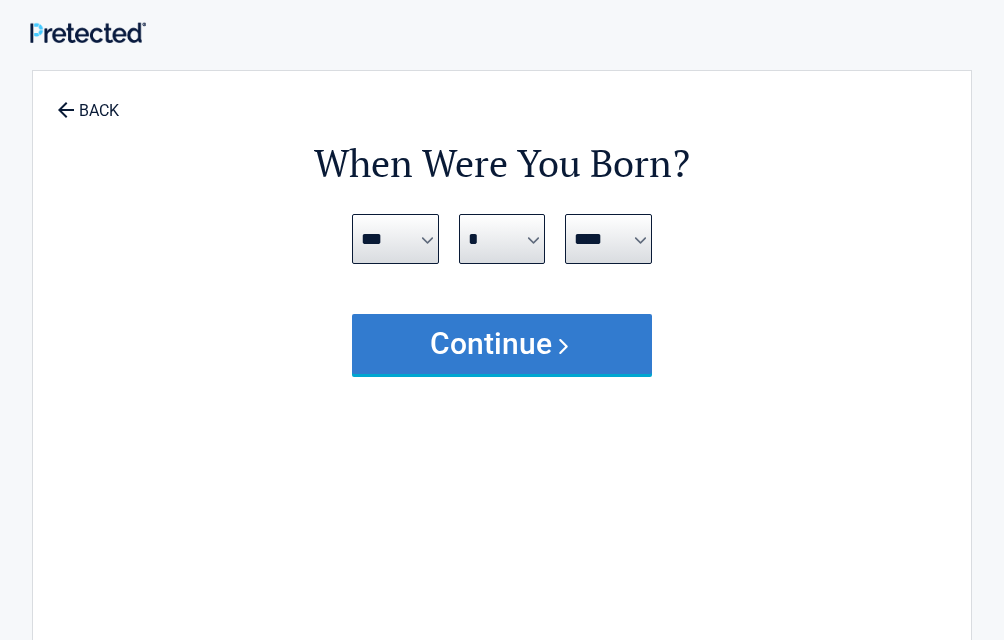 click on "Continue" at bounding box center (502, 344) 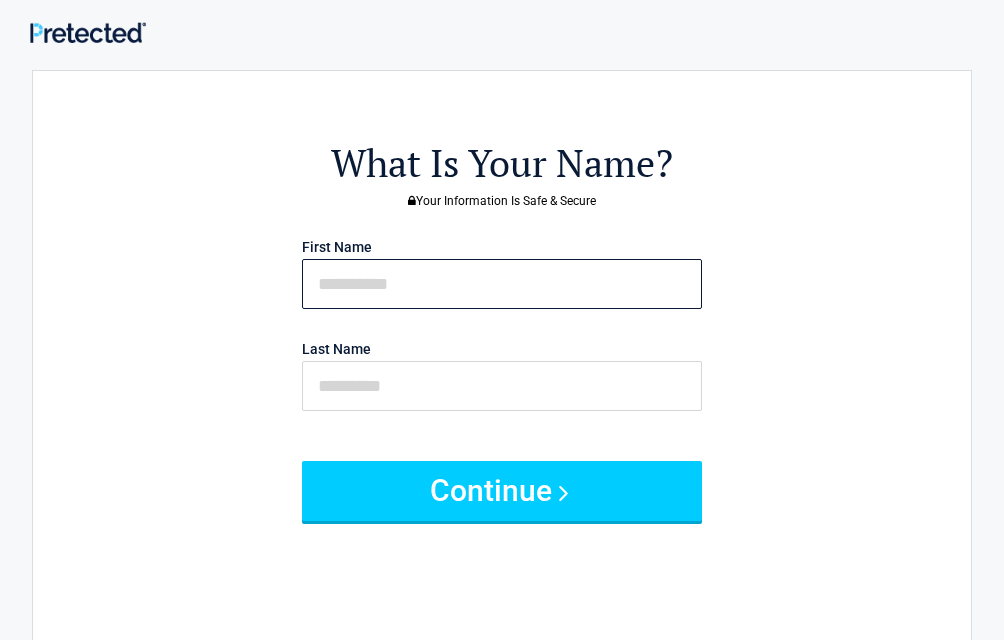 click at bounding box center [502, 284] 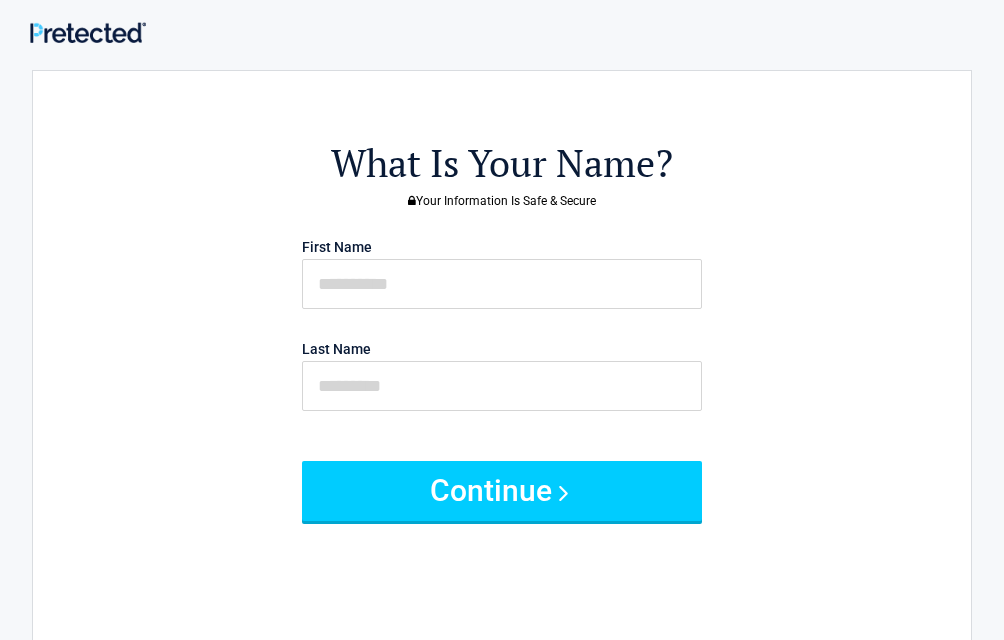 click on "What Is Your Name?
Your Information Is Safe & Secure
First Name
Last Name
Continue" at bounding box center [502, 368] 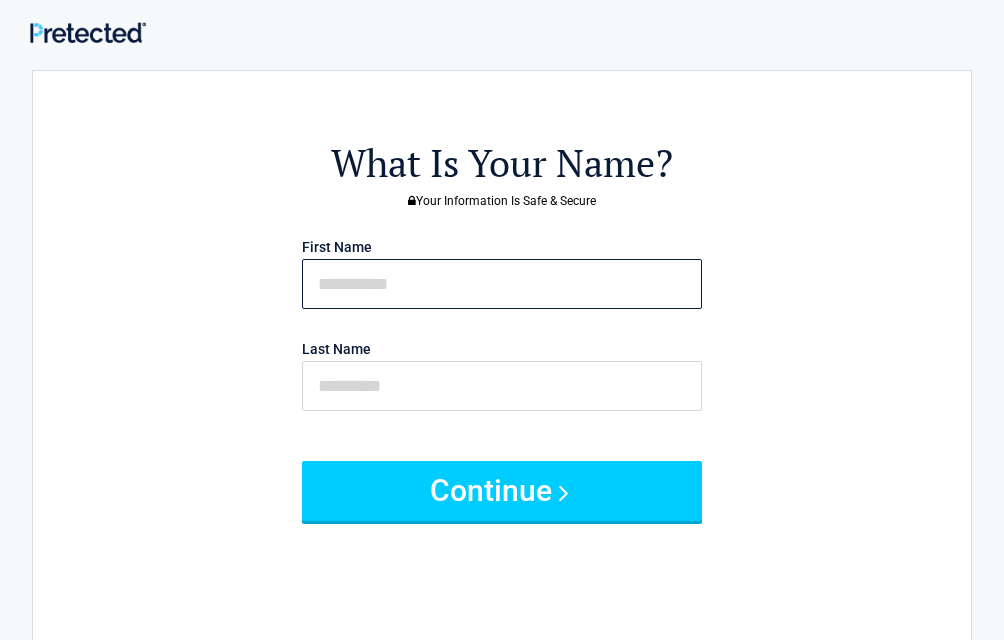 click at bounding box center (502, 284) 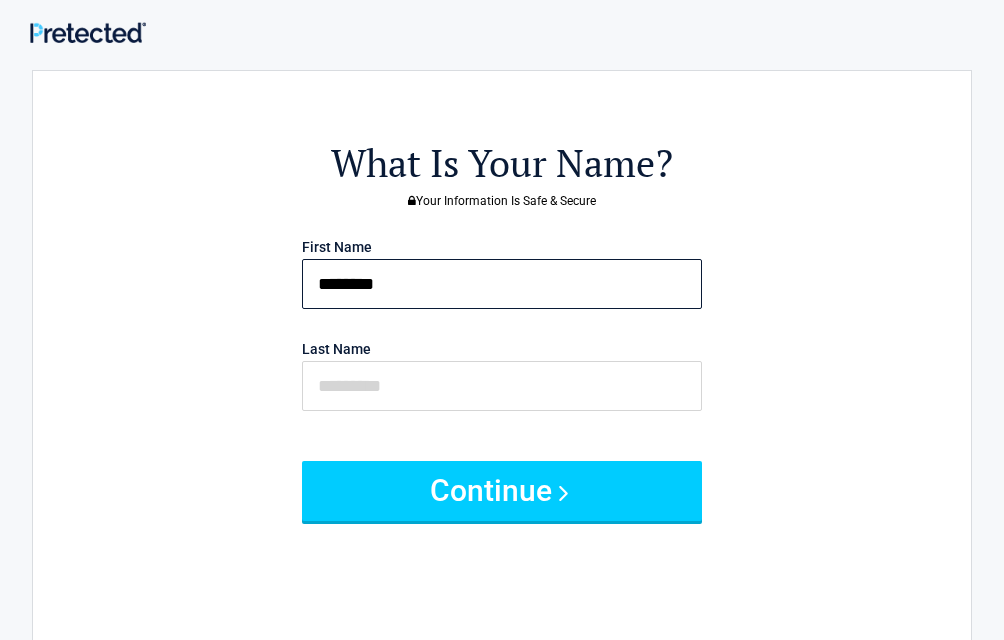 type on "********" 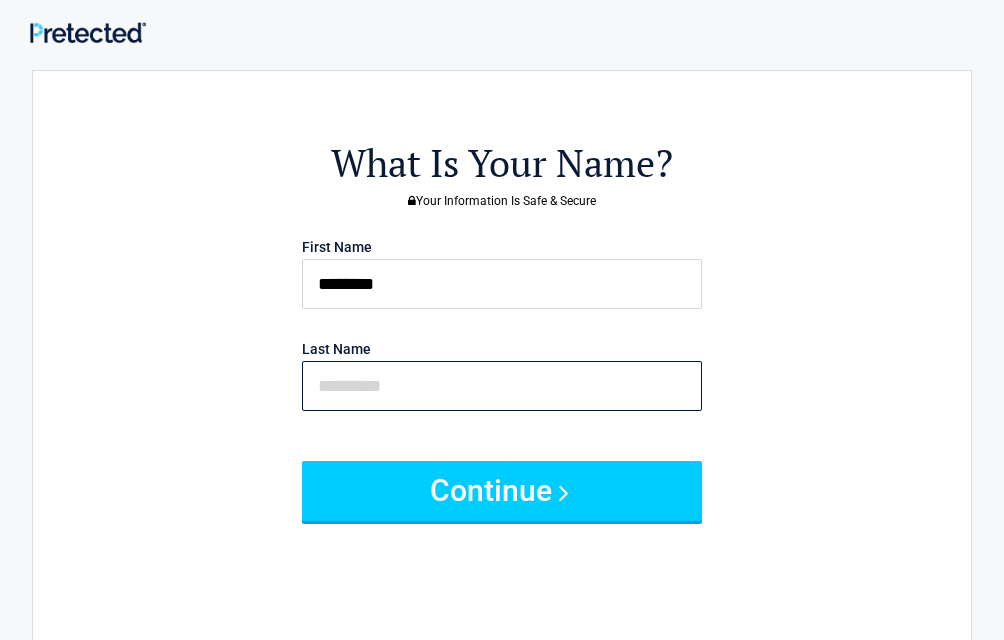 drag, startPoint x: 399, startPoint y: 384, endPoint x: 411, endPoint y: 393, distance: 15 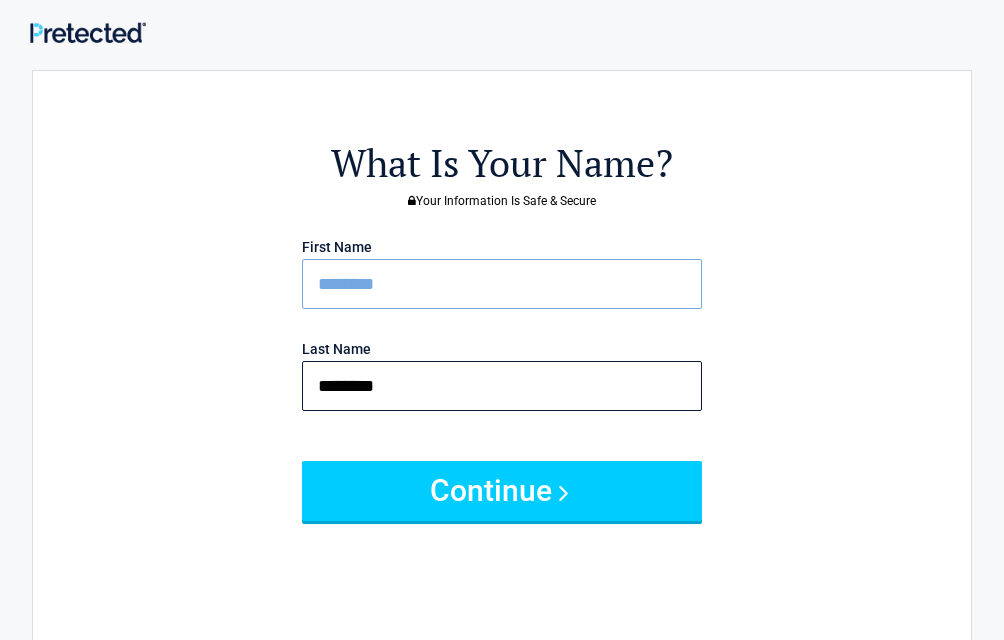 type on "********" 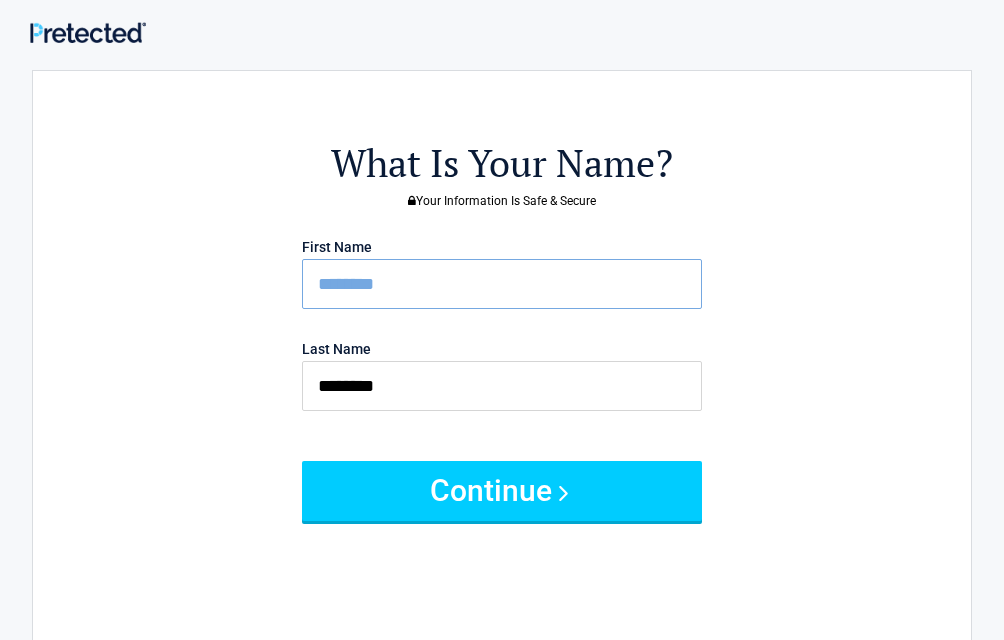 click on "What Is Your Name?
Your Information Is Safe & Secure
First Name
********
Last Name
********
Continue" at bounding box center (502, 368) 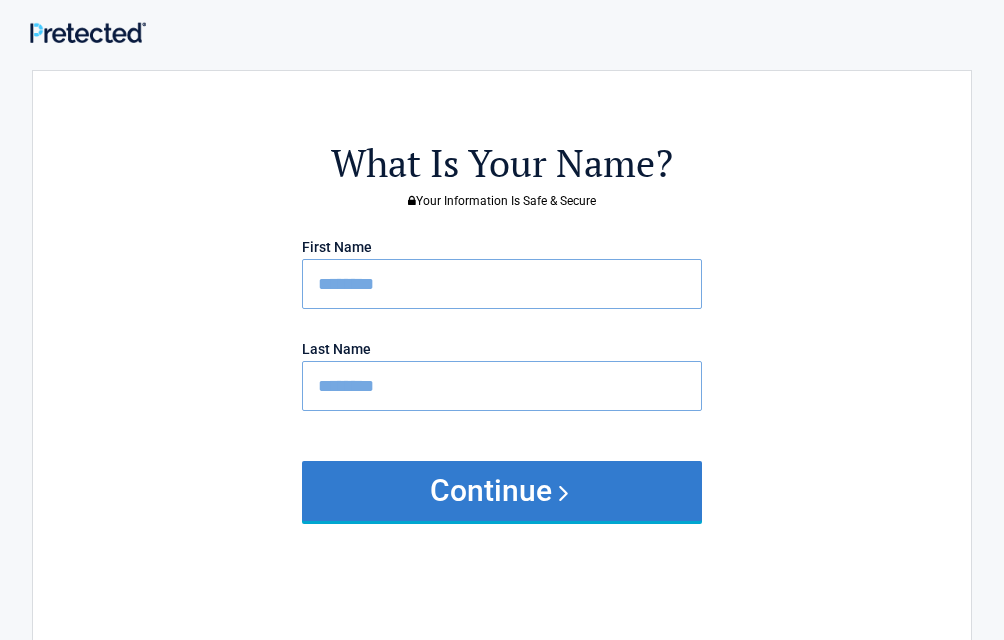 click on "Continue" at bounding box center [502, 491] 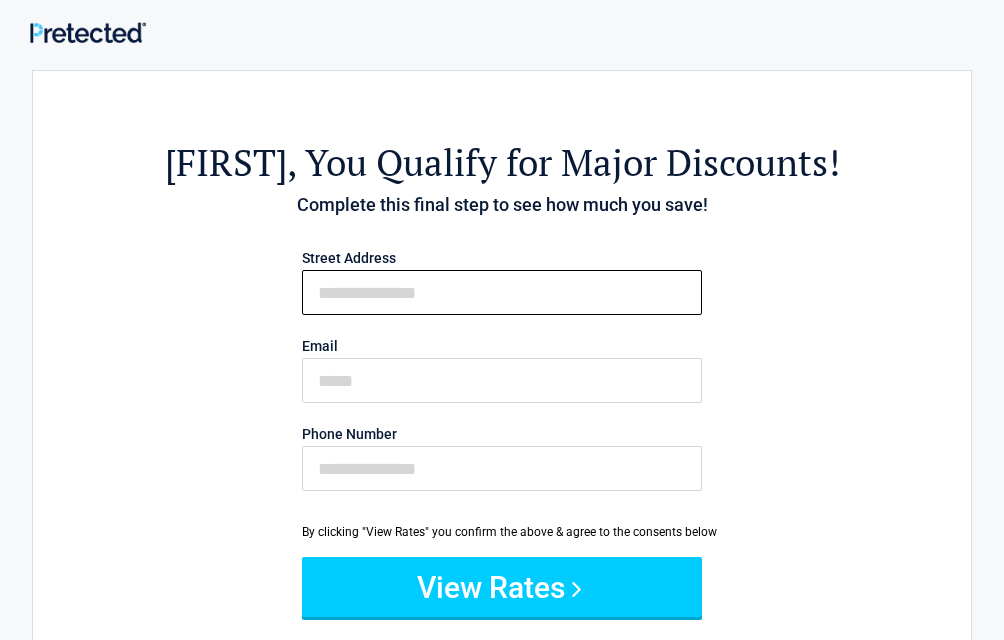 click on "First Name" at bounding box center (502, 292) 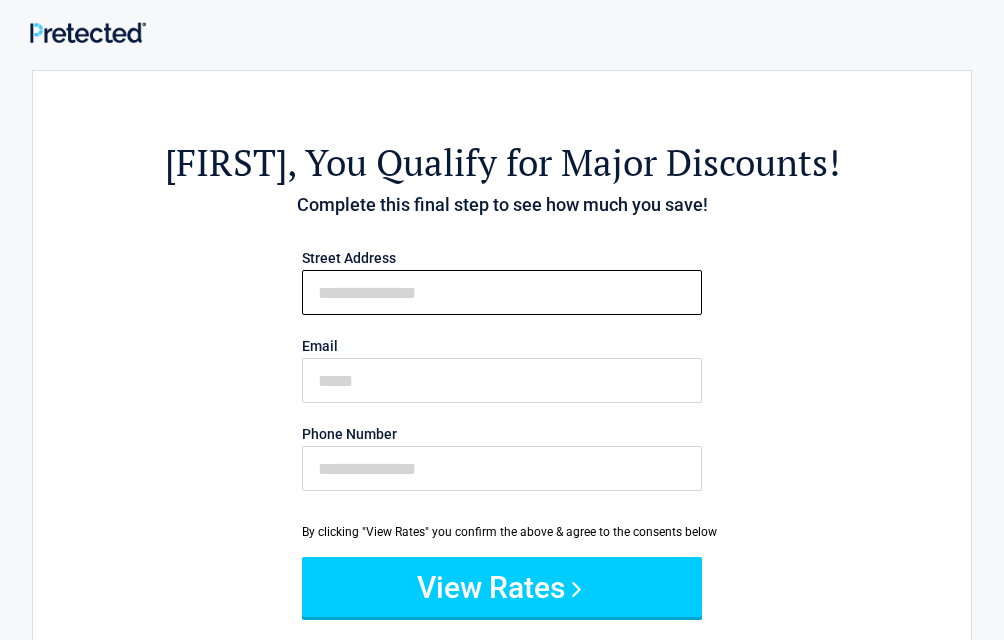 type on "**********" 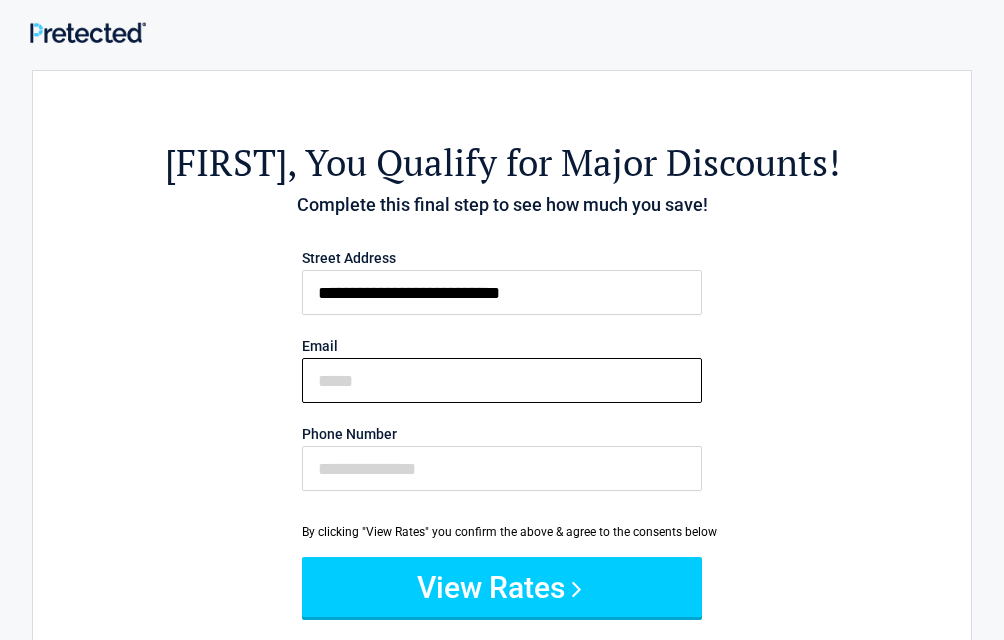 type on "**********" 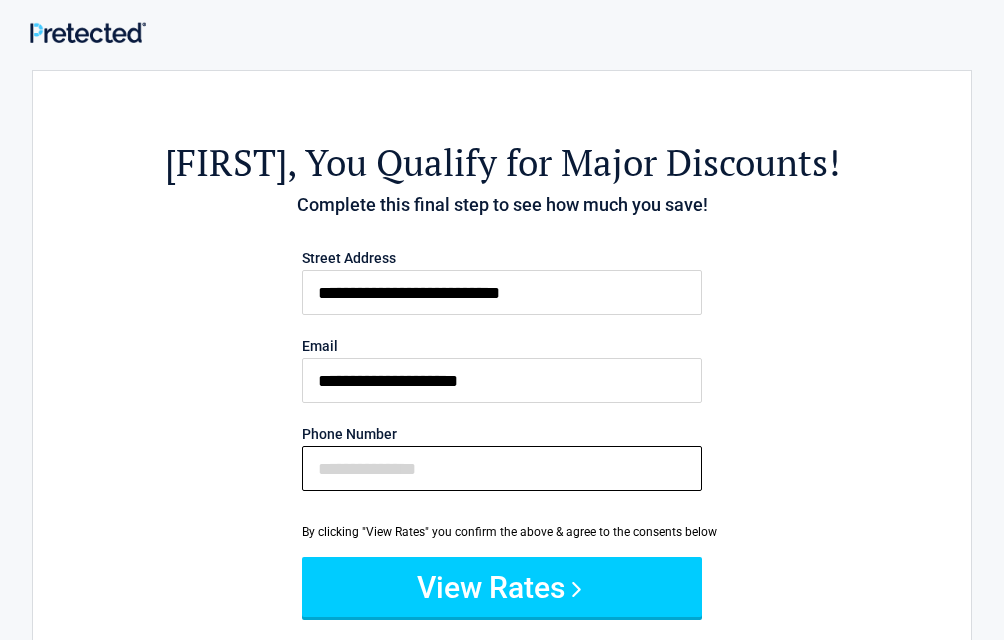 type on "**********" 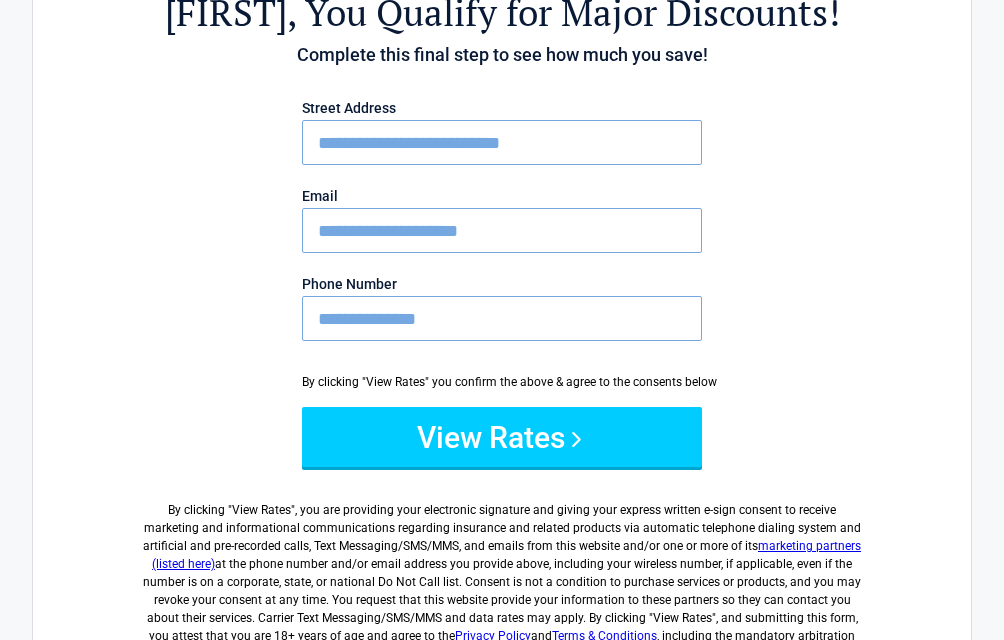 scroll, scrollTop: 200, scrollLeft: 0, axis: vertical 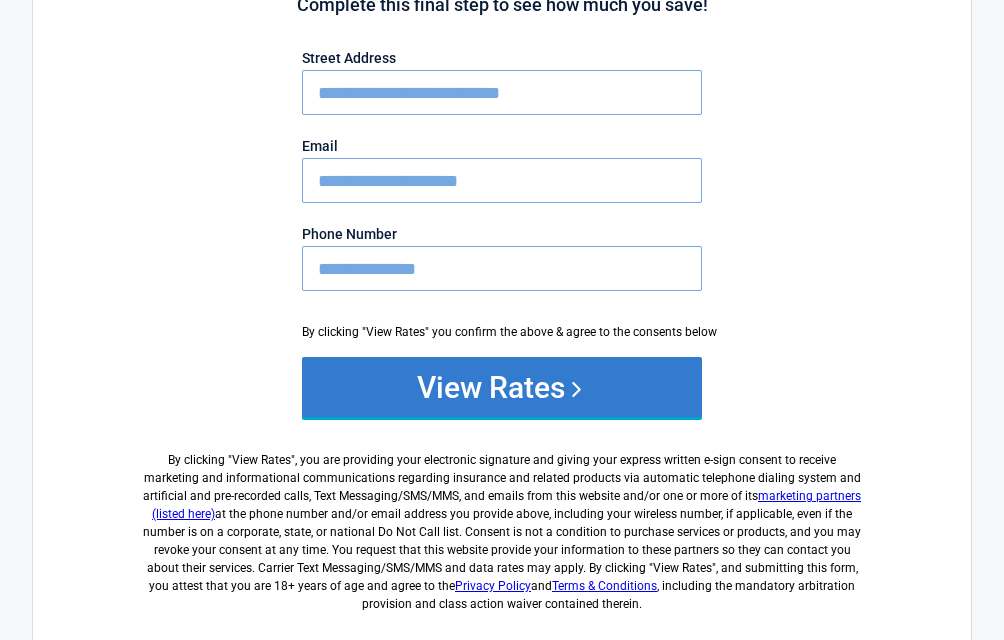 click on "View Rates" at bounding box center [502, 387] 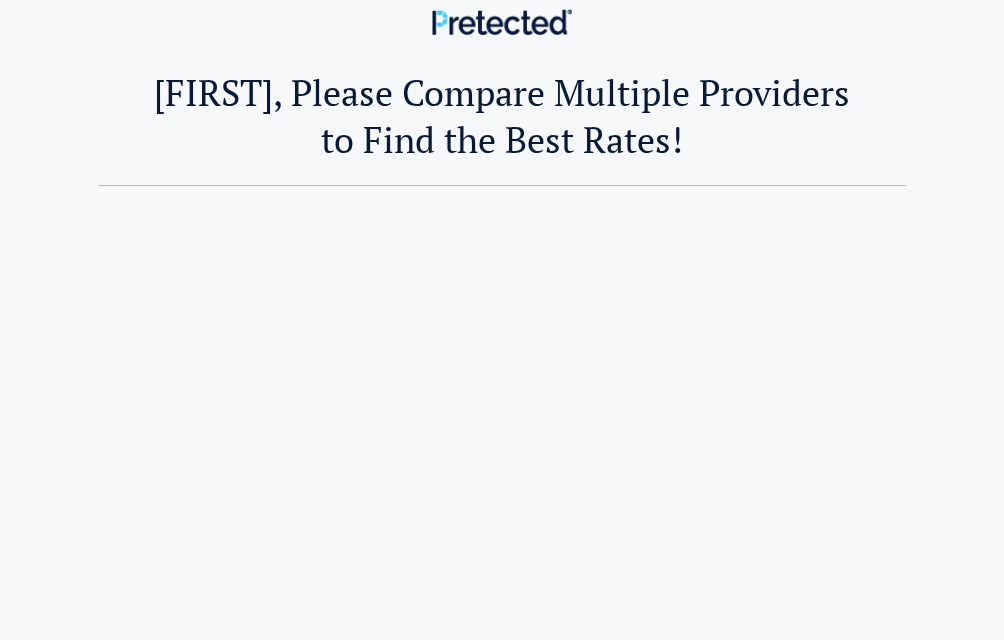 scroll, scrollTop: 0, scrollLeft: 0, axis: both 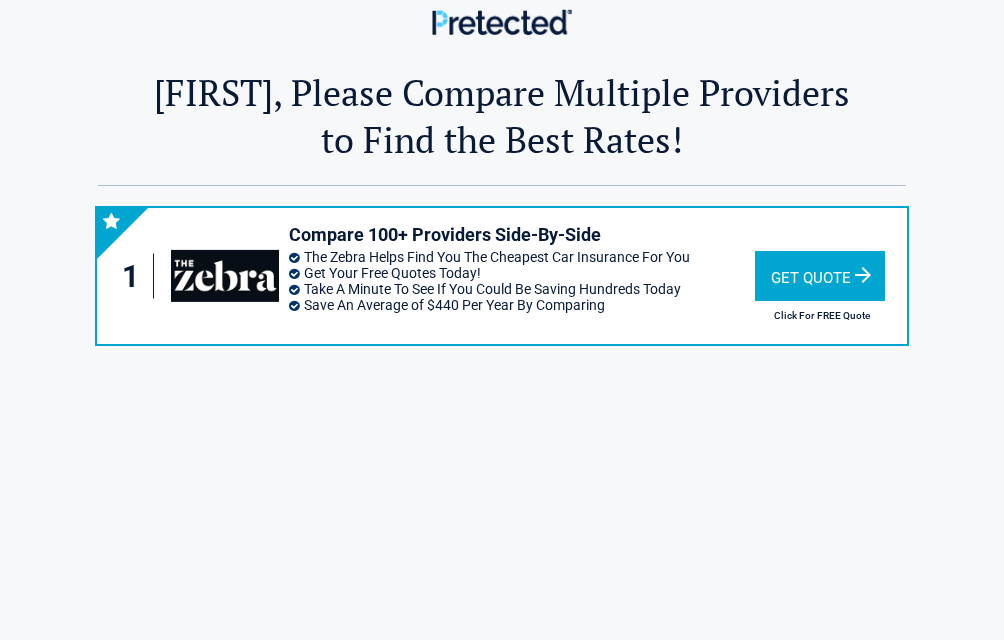 click on "Get Quote" at bounding box center [820, 276] 